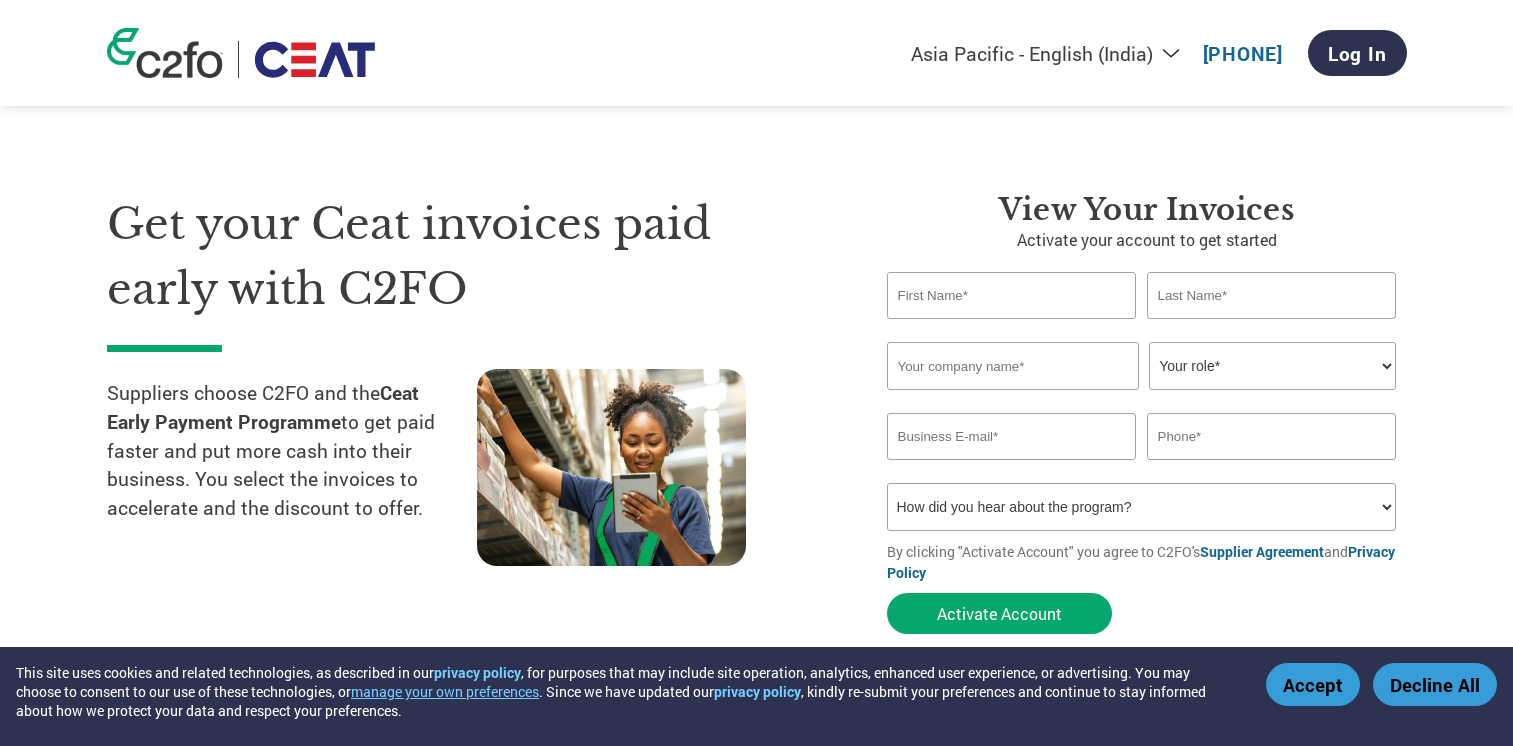 select on "en-IN" 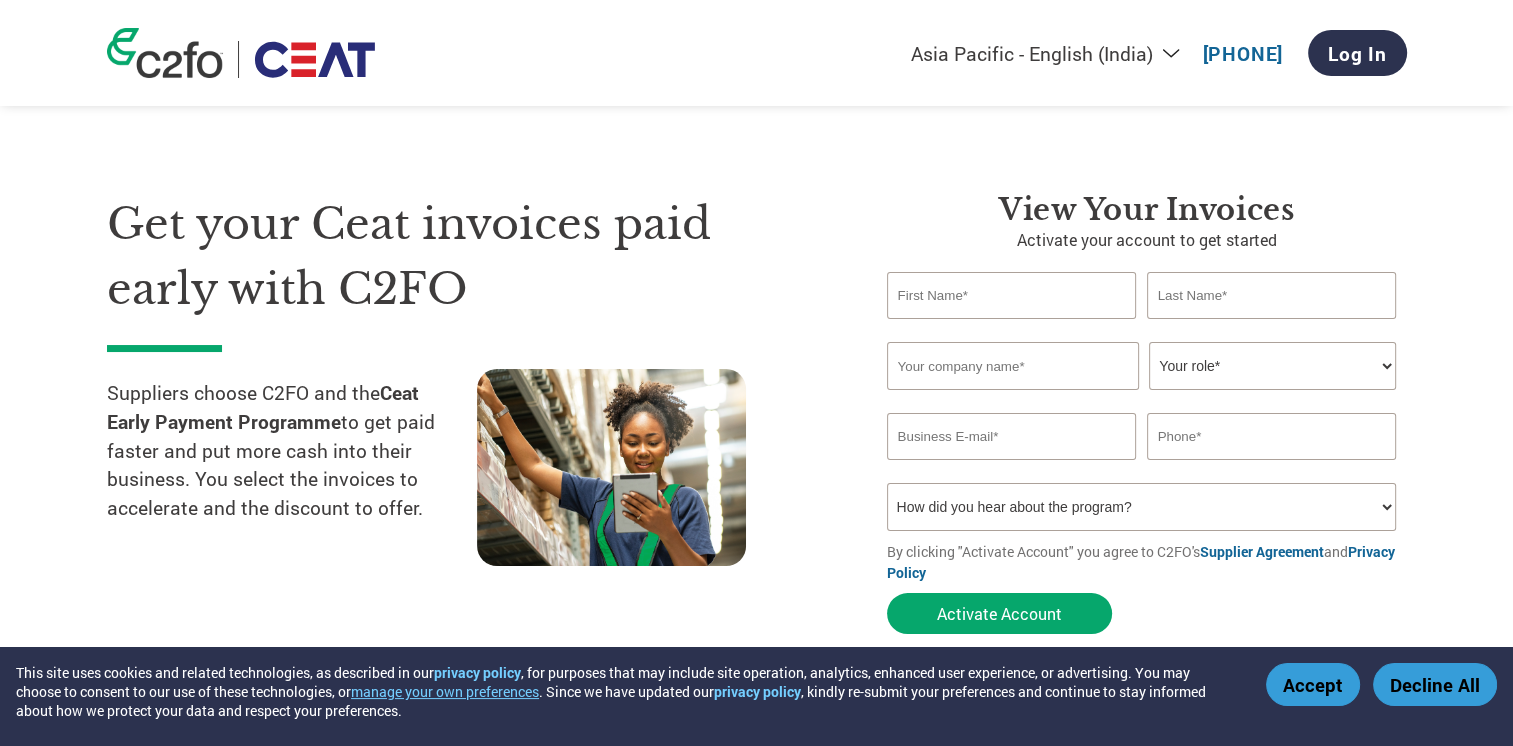 scroll, scrollTop: 0, scrollLeft: 0, axis: both 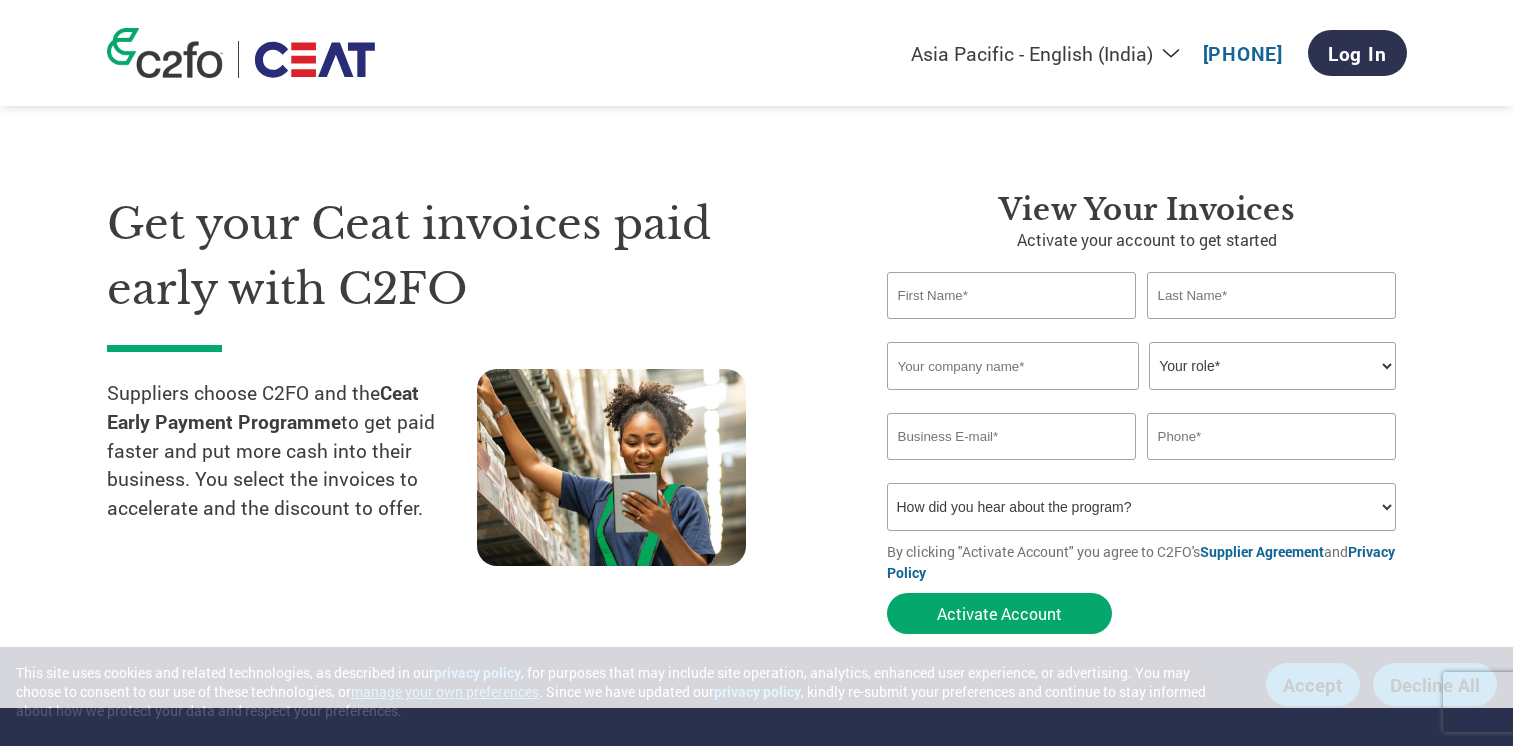 select on "en-IN" 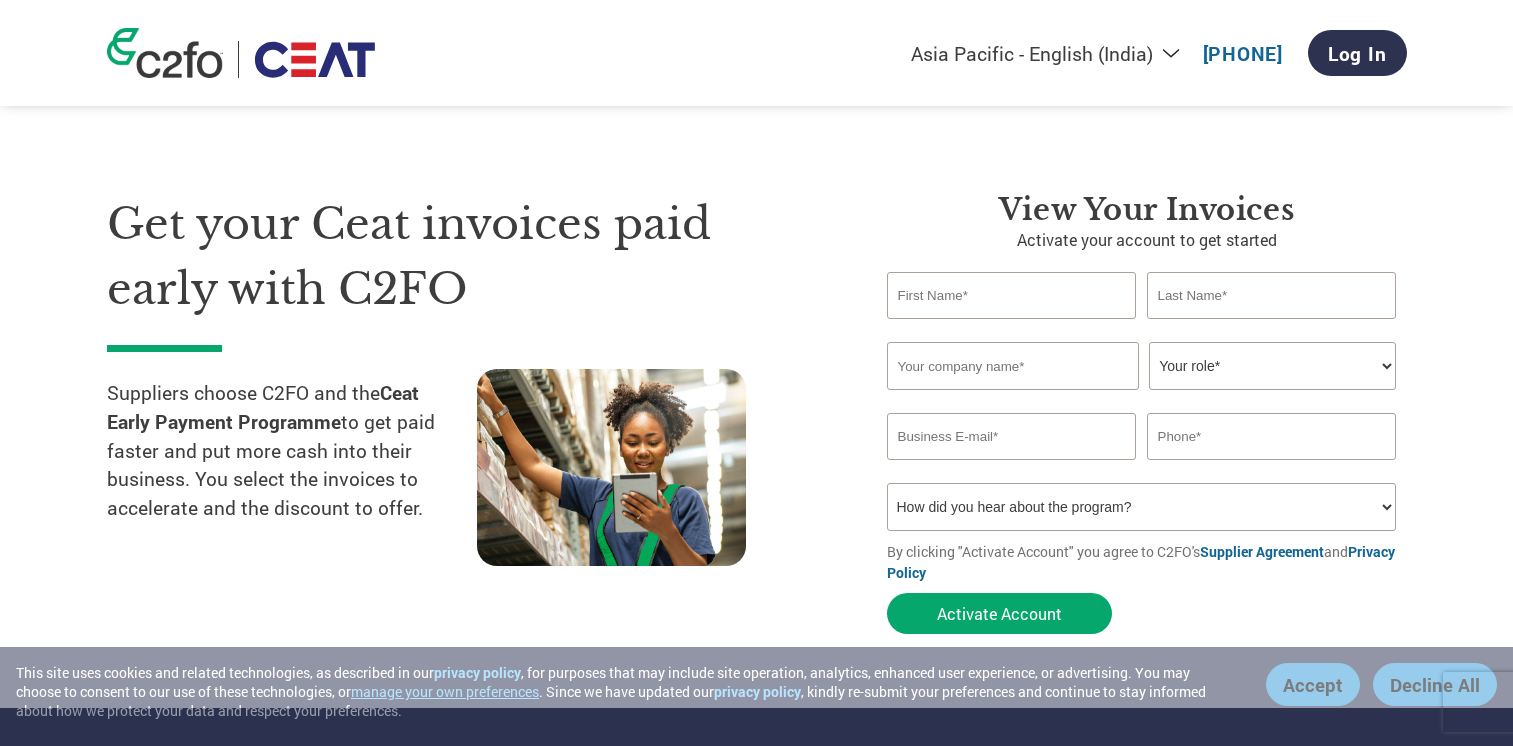 scroll, scrollTop: 0, scrollLeft: 0, axis: both 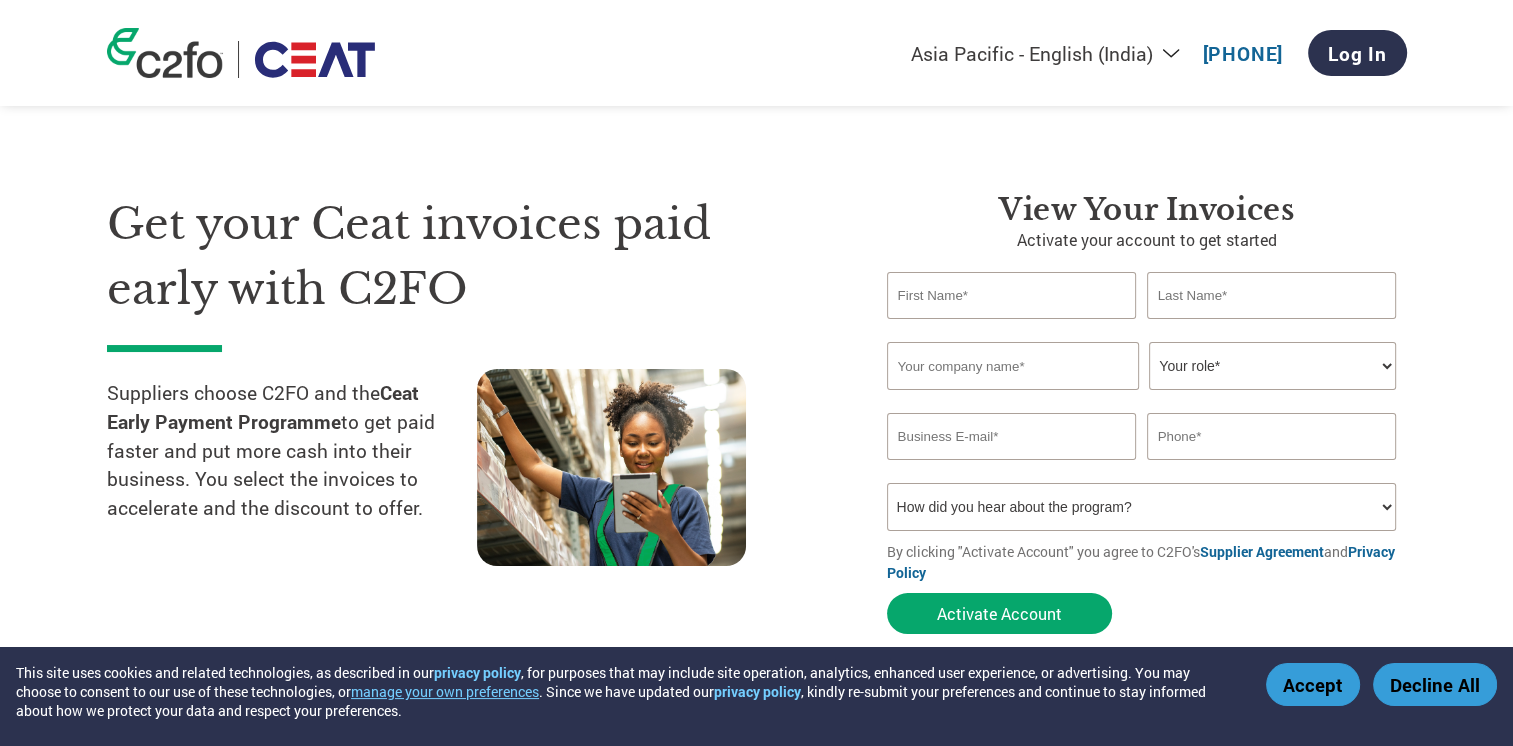click at bounding box center (1012, 295) 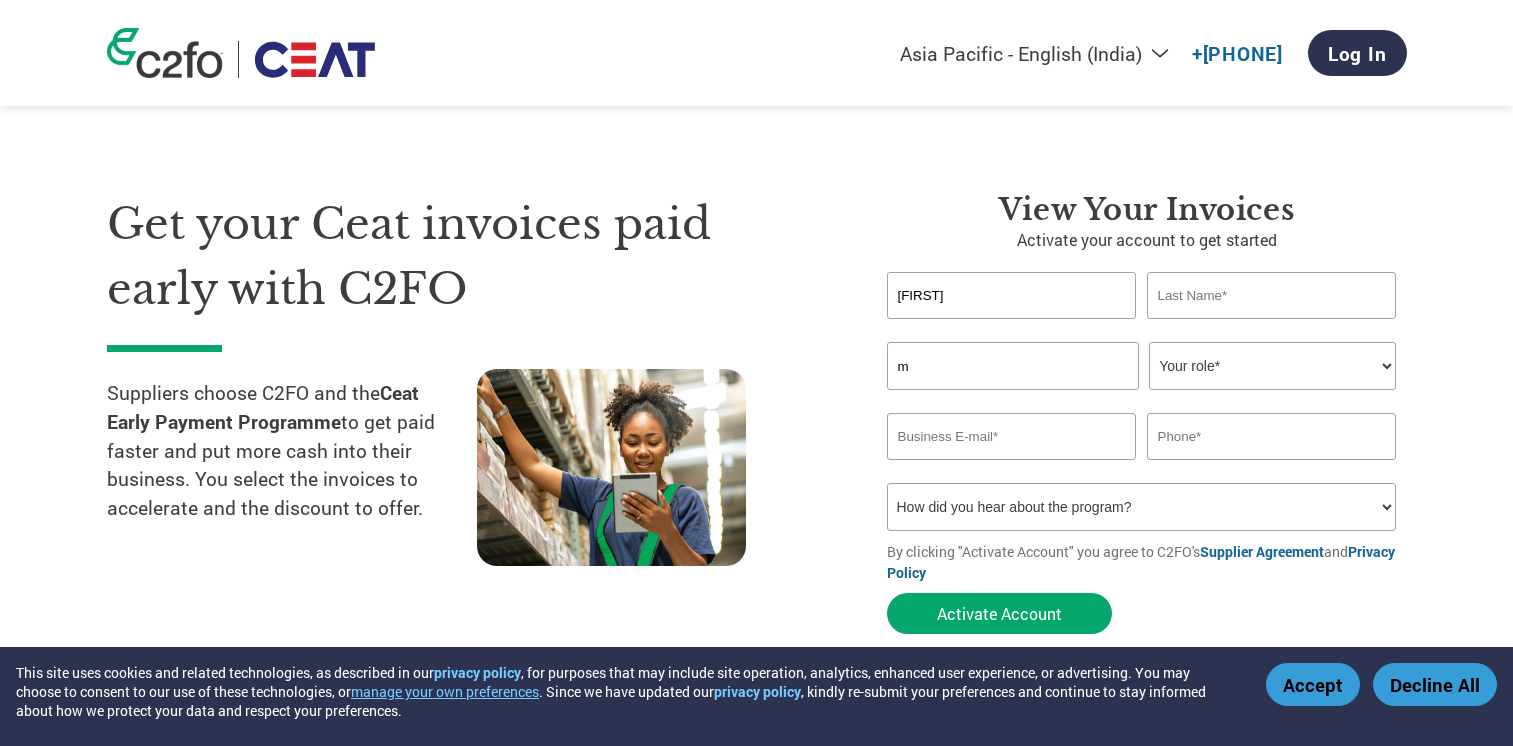 select on "en-IN" 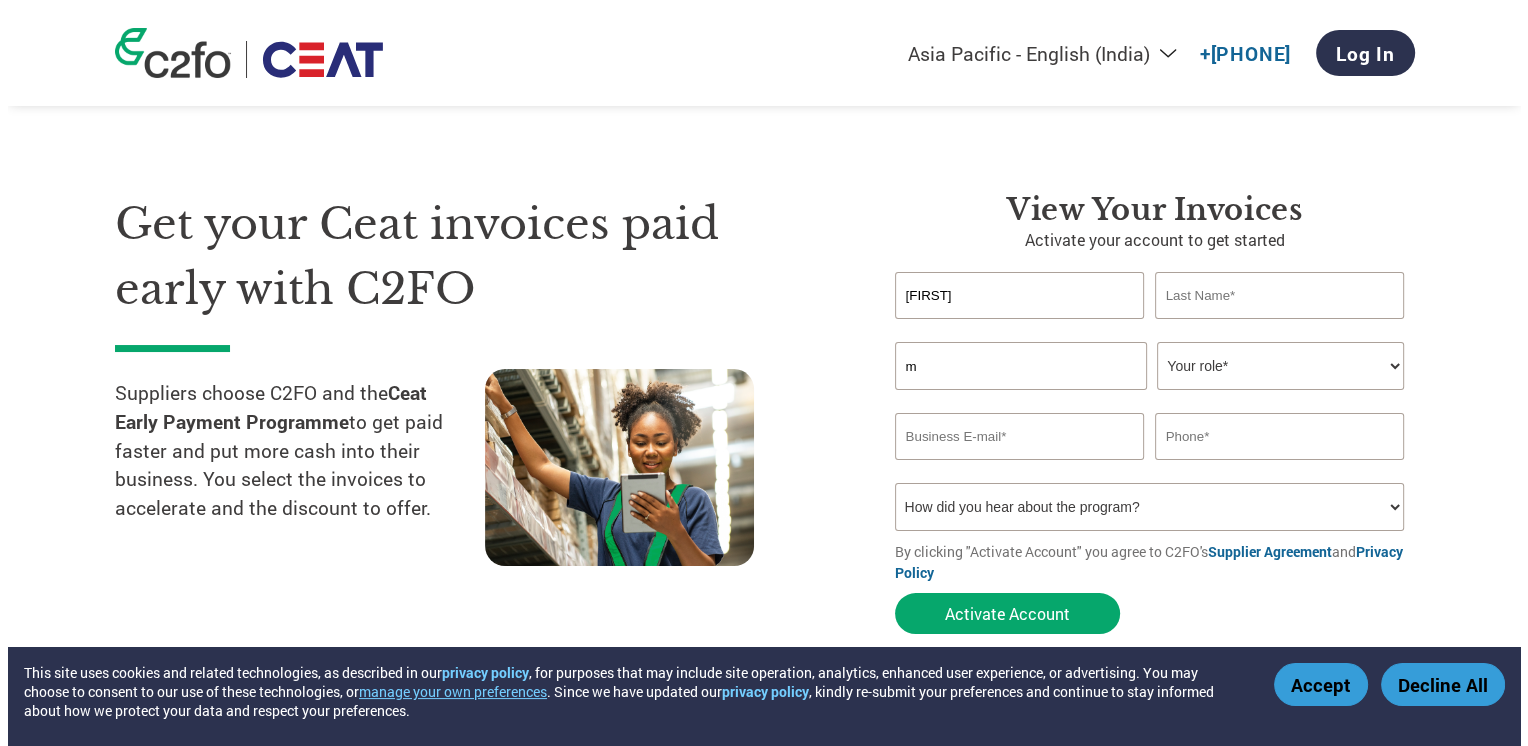 scroll, scrollTop: 0, scrollLeft: 0, axis: both 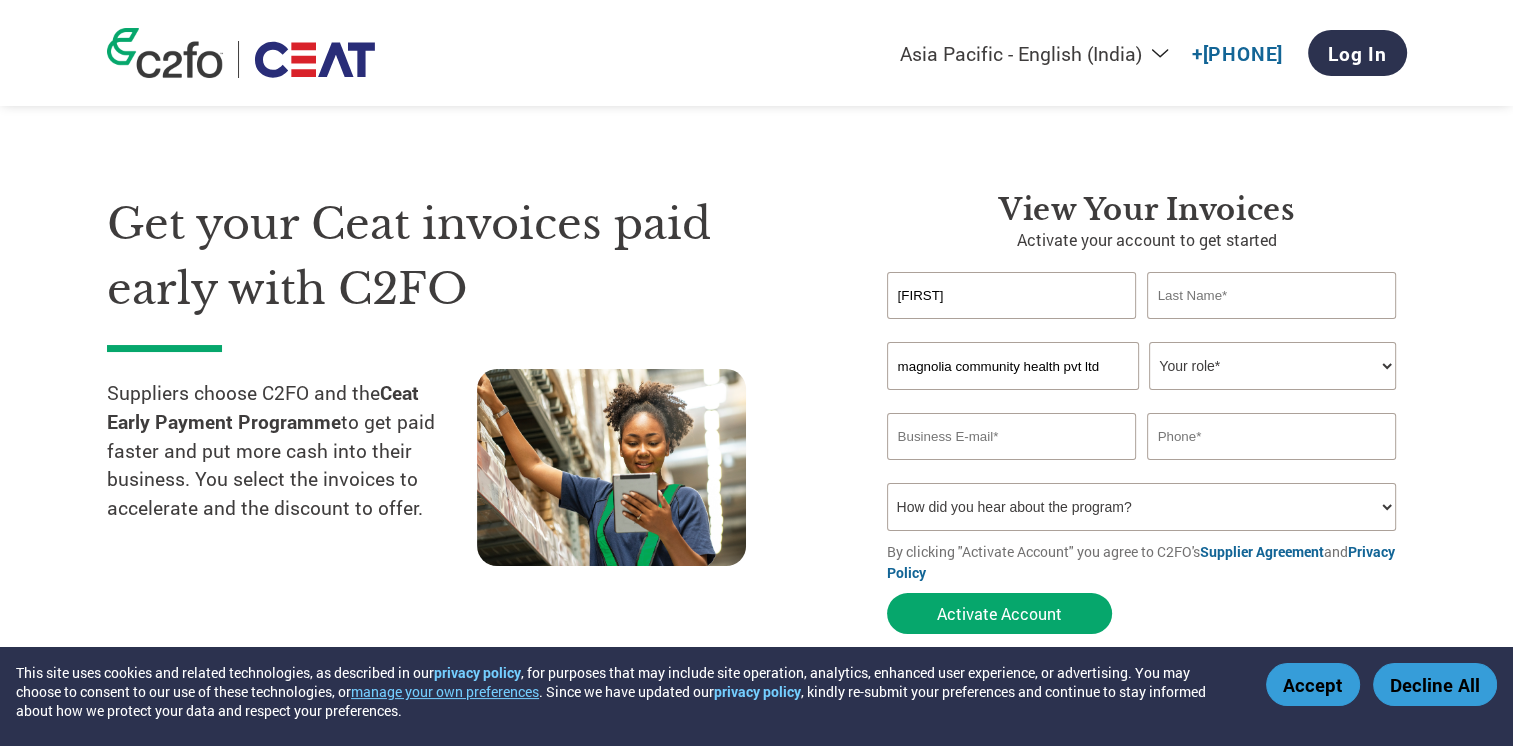 type on "magnolia community health pvt ltd" 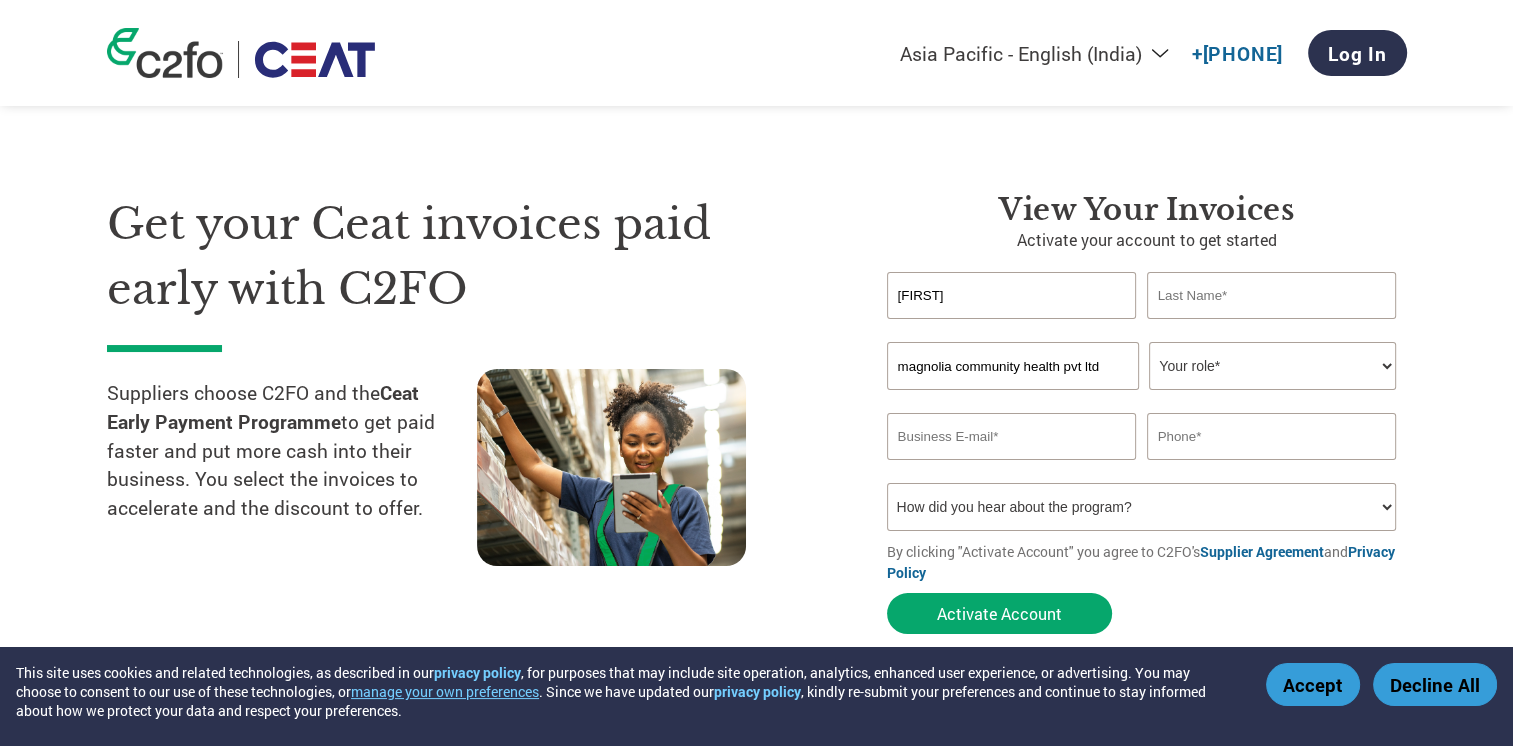 type on "[FIRST]@[DOMAIN]" 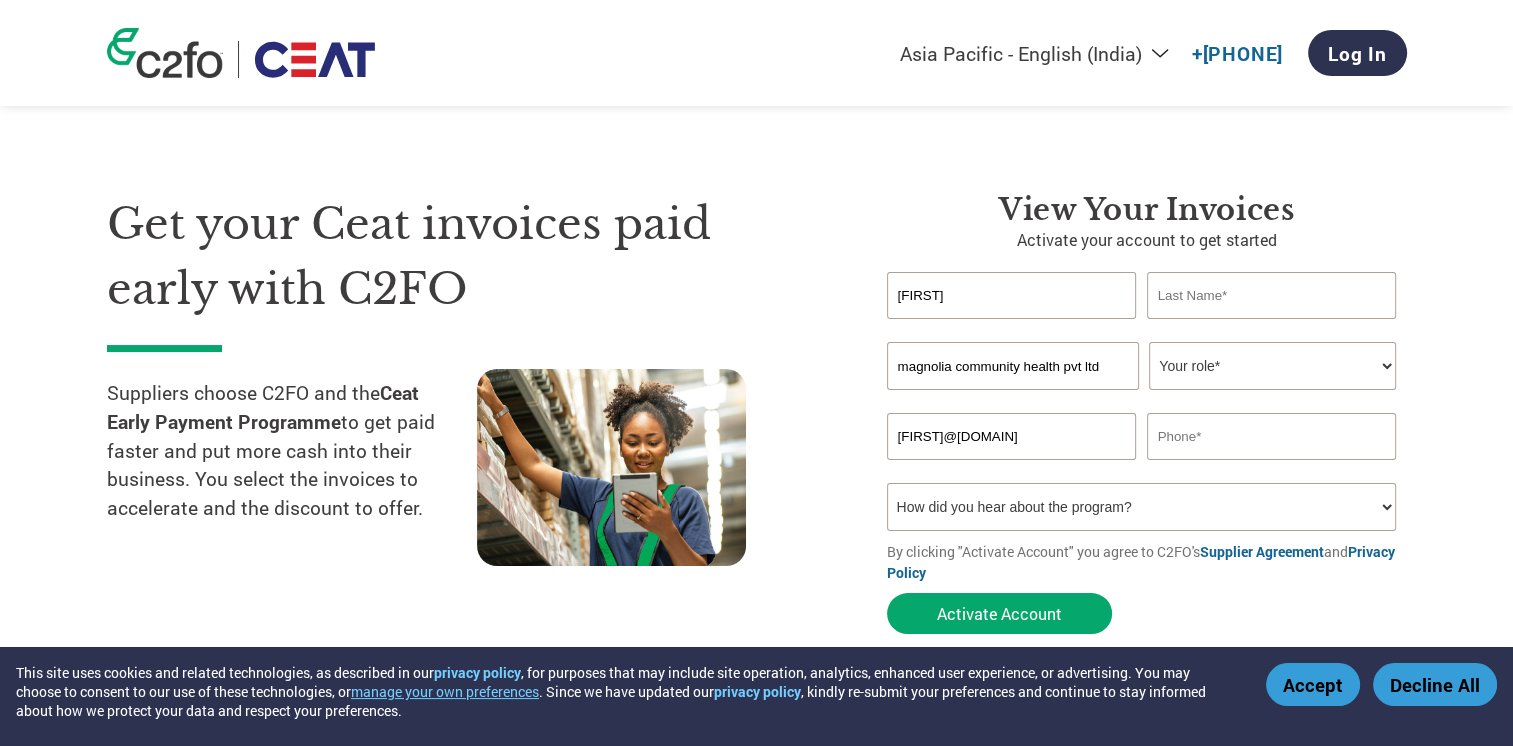 type on "[PHONE]" 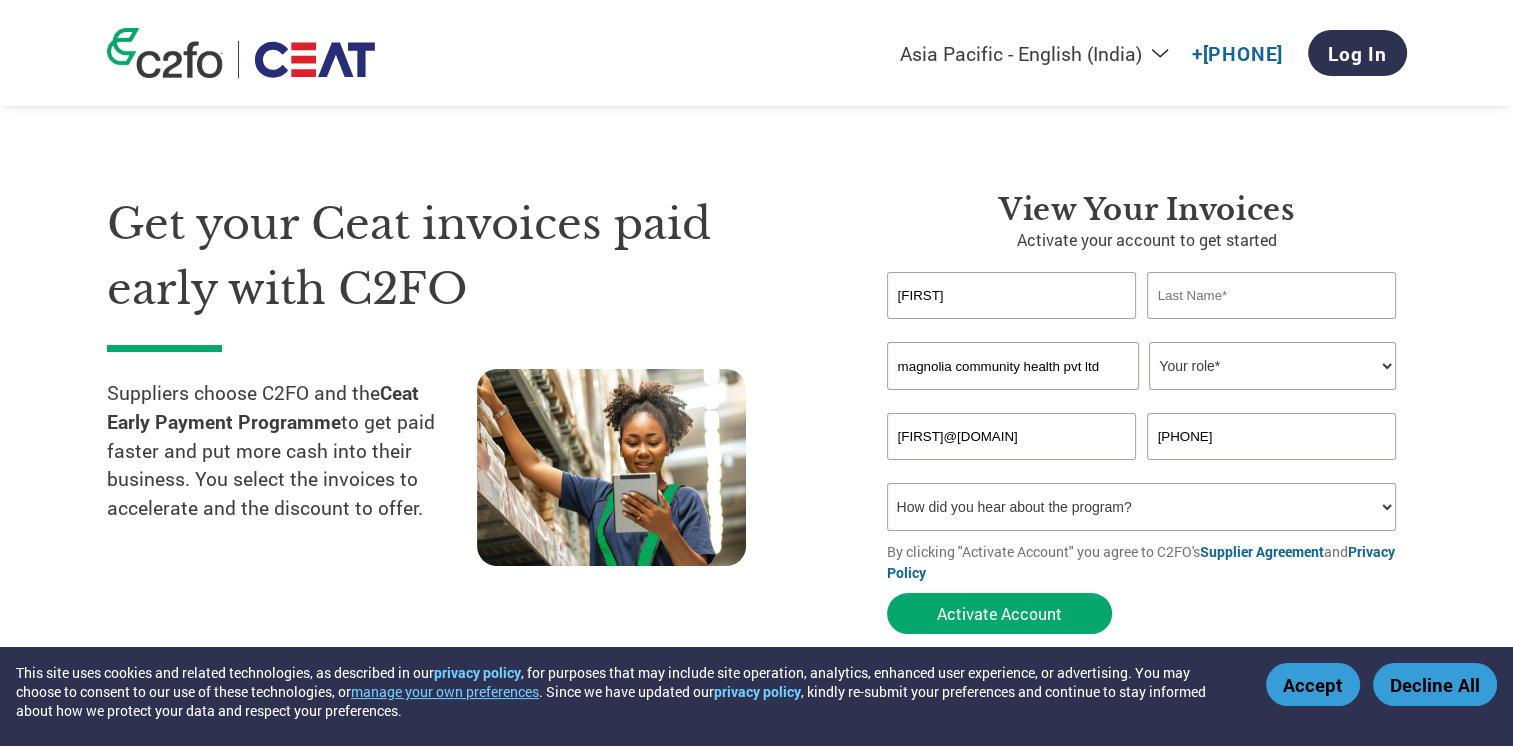 click on "How did you hear about the program? Received a letter Email Social Media Online Search Family/Friend/Acquaintance At an event Other" at bounding box center (1142, 507) 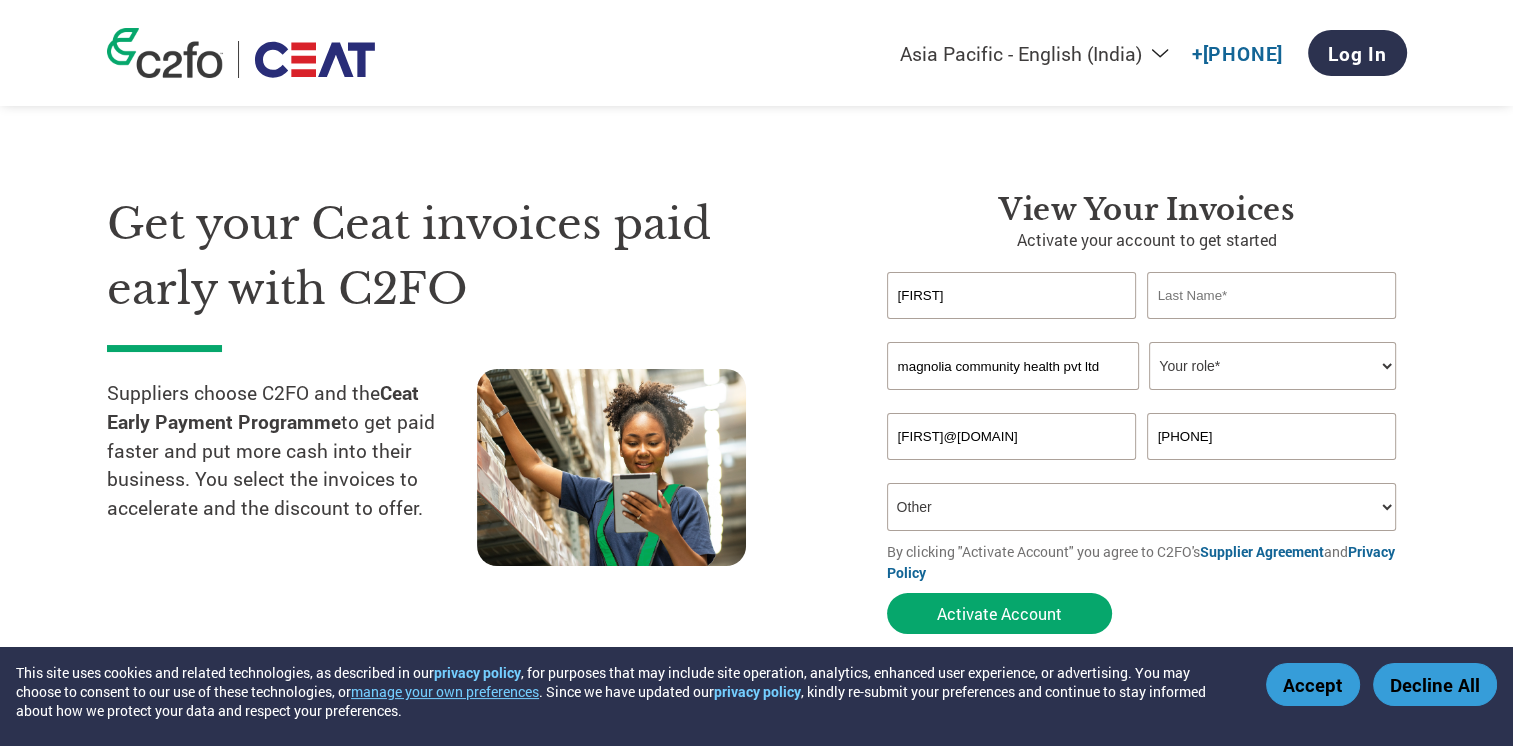 click on "How did you hear about the program? Received a letter Email Social Media Online Search Family/Friend/Acquaintance At an event Other" at bounding box center [1142, 507] 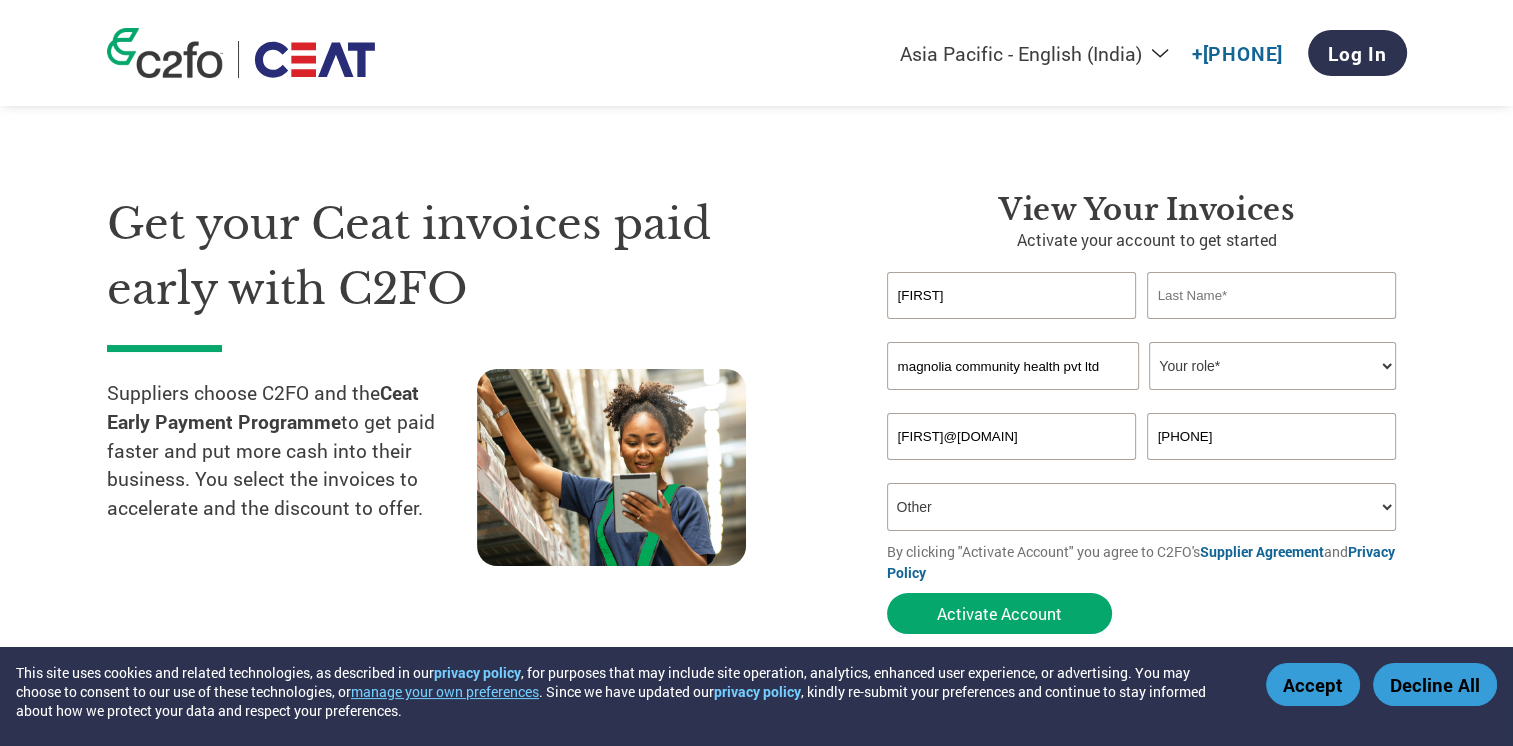 click on "How did you hear about the program? Received a letter Email Social Media Online Search Family/Friend/Acquaintance At an event Other" at bounding box center (1142, 507) 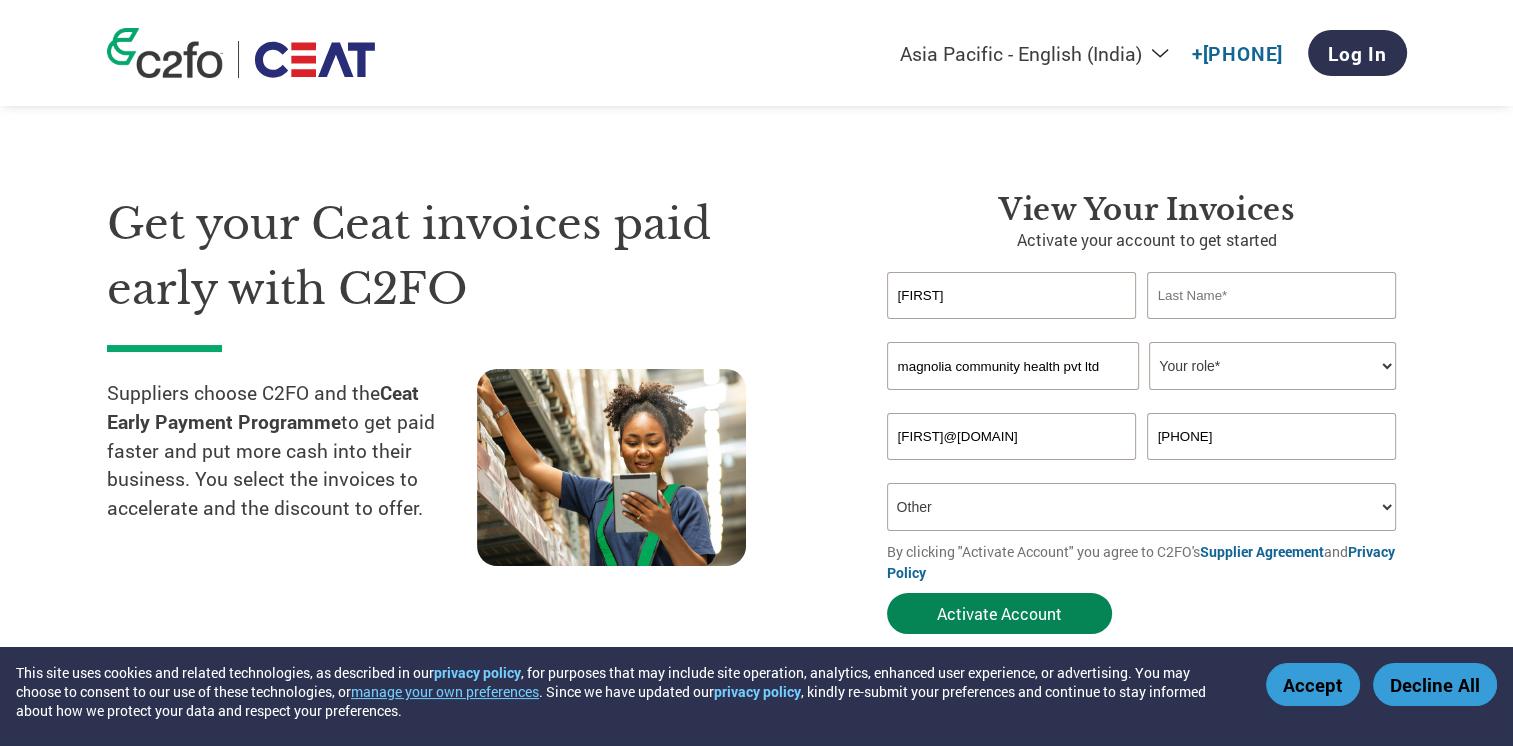 click on "Activate Account" at bounding box center [999, 613] 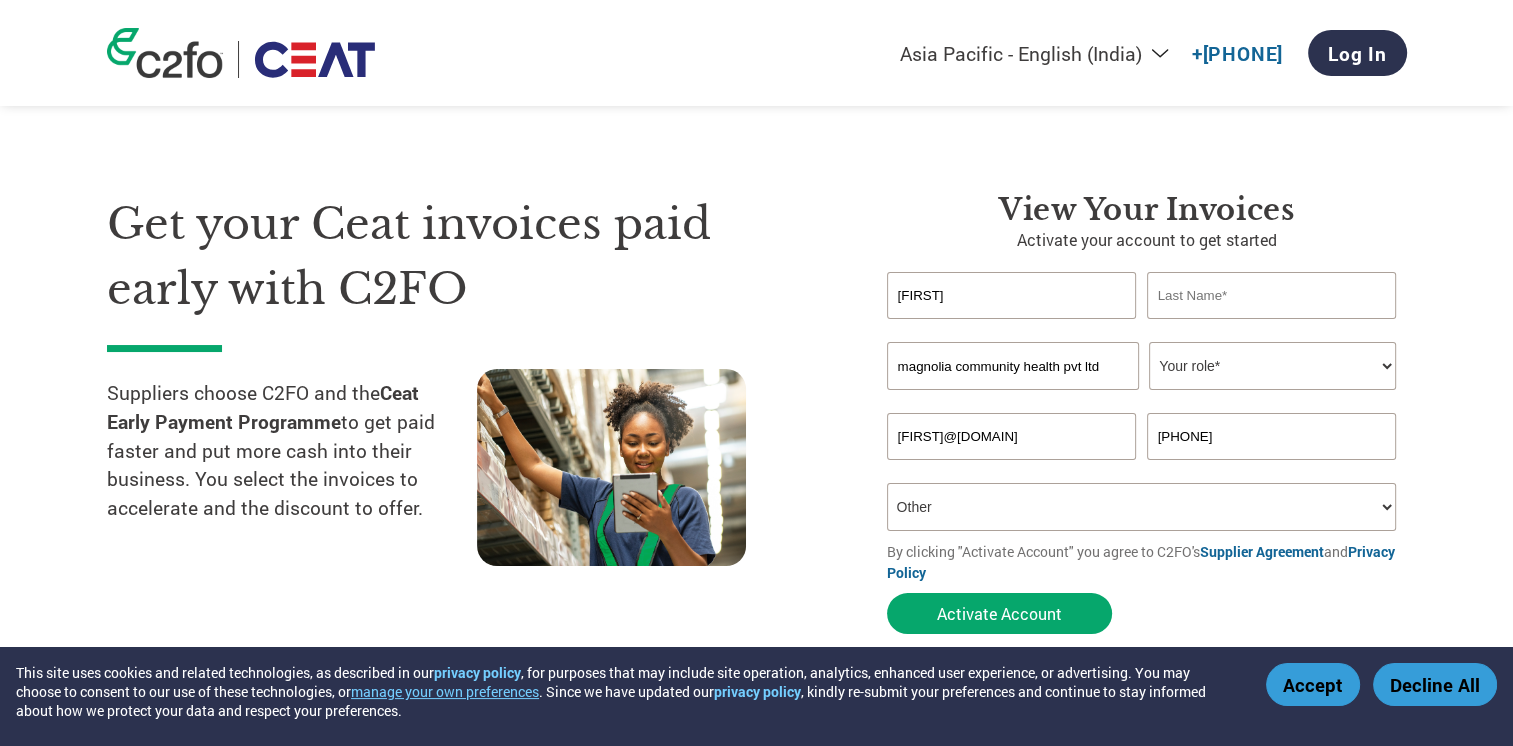 click at bounding box center (1272, 295) 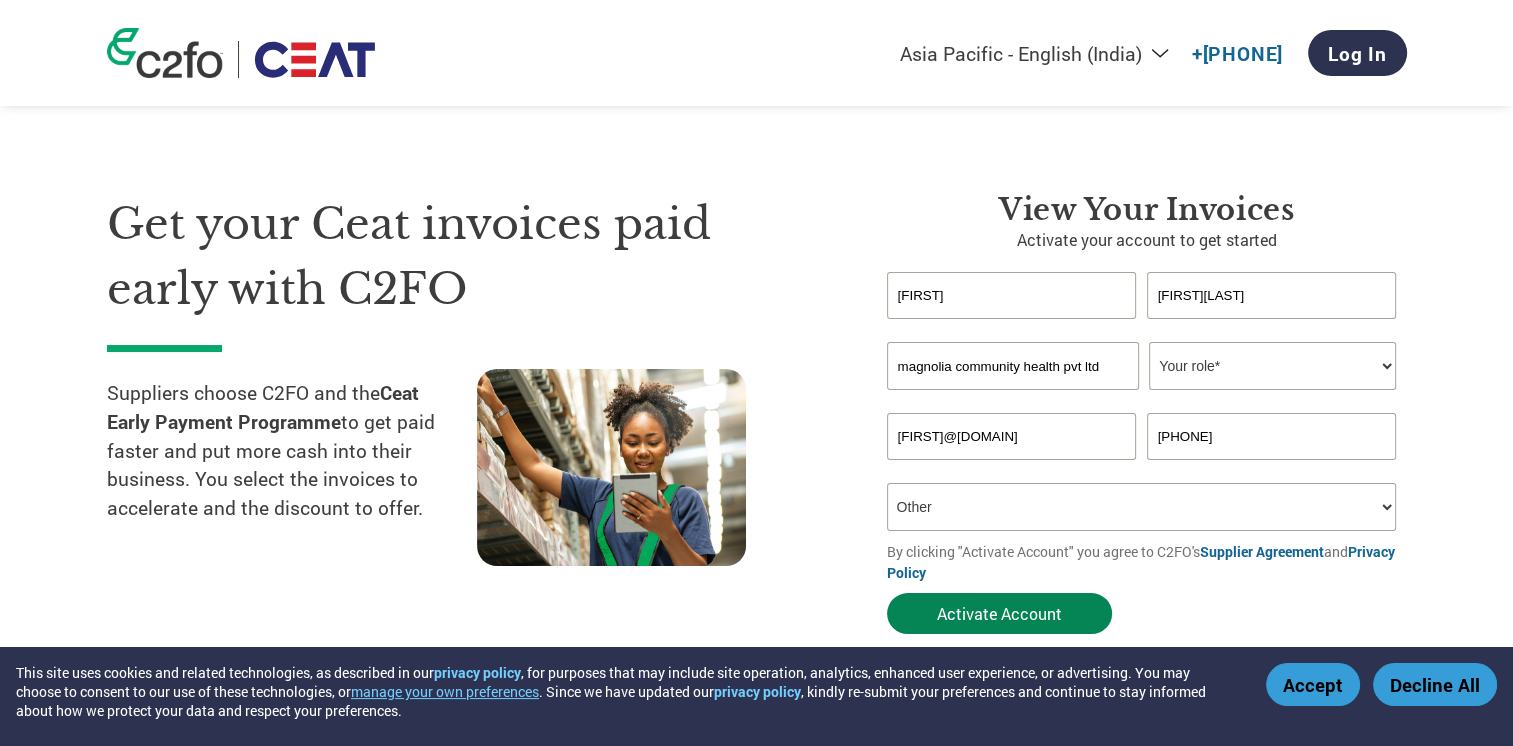 type on "[FIRST][LAST]" 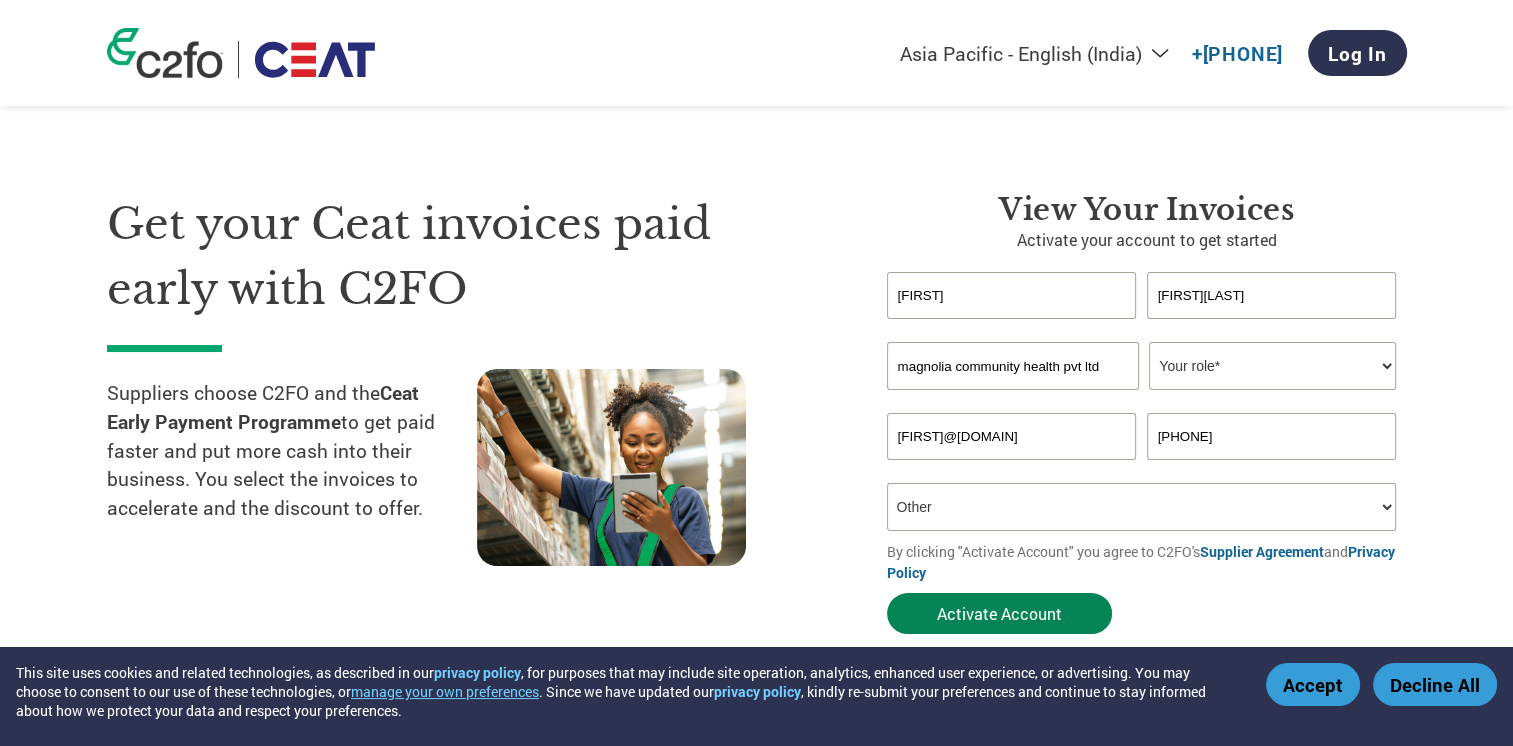 click on "Activate Account" at bounding box center (999, 613) 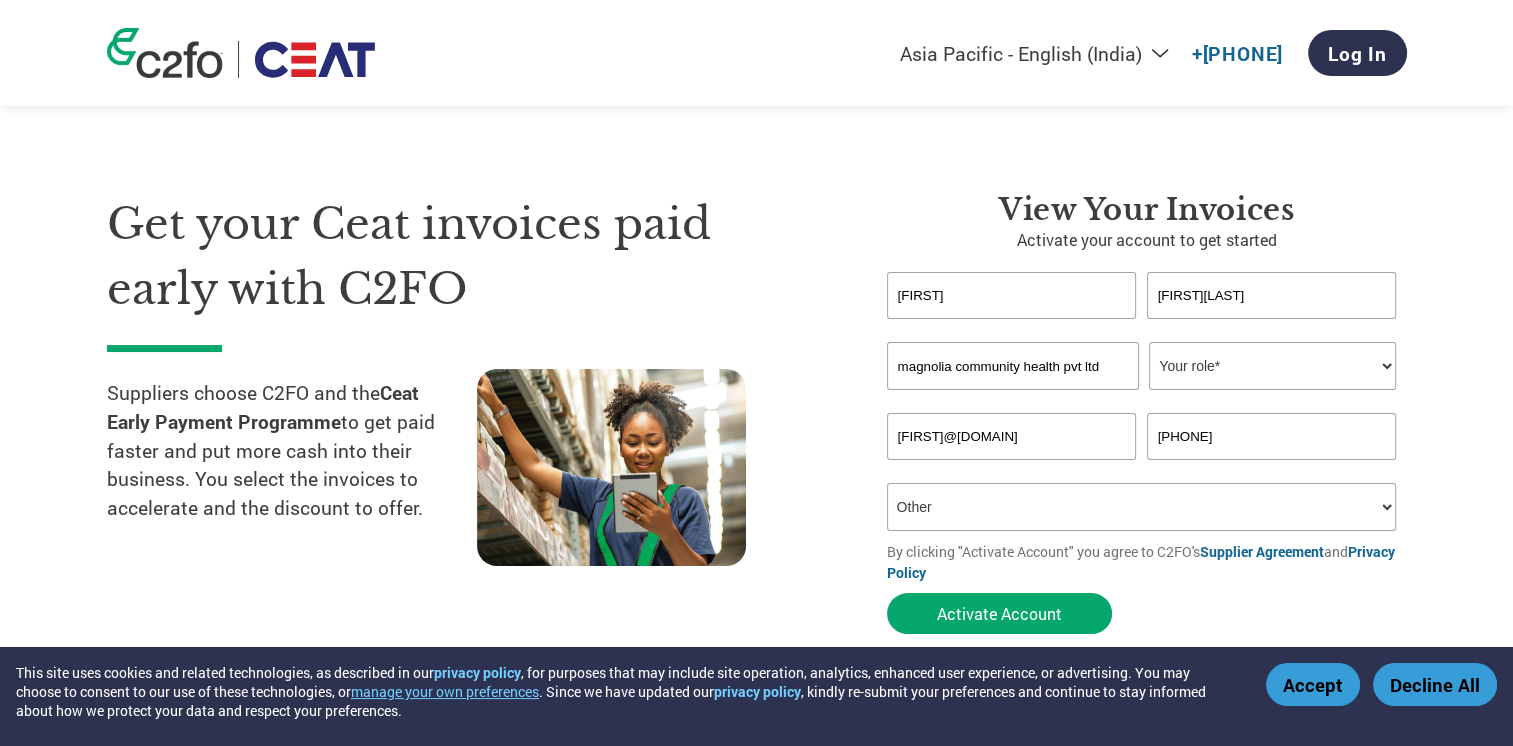 click on "Your role* CFO Controller Credit Manager Finance Director Treasurer CEO President Owner/Founder Accounting Bookkeeper Accounts Receivable Office Manager Other" at bounding box center (1272, 366) 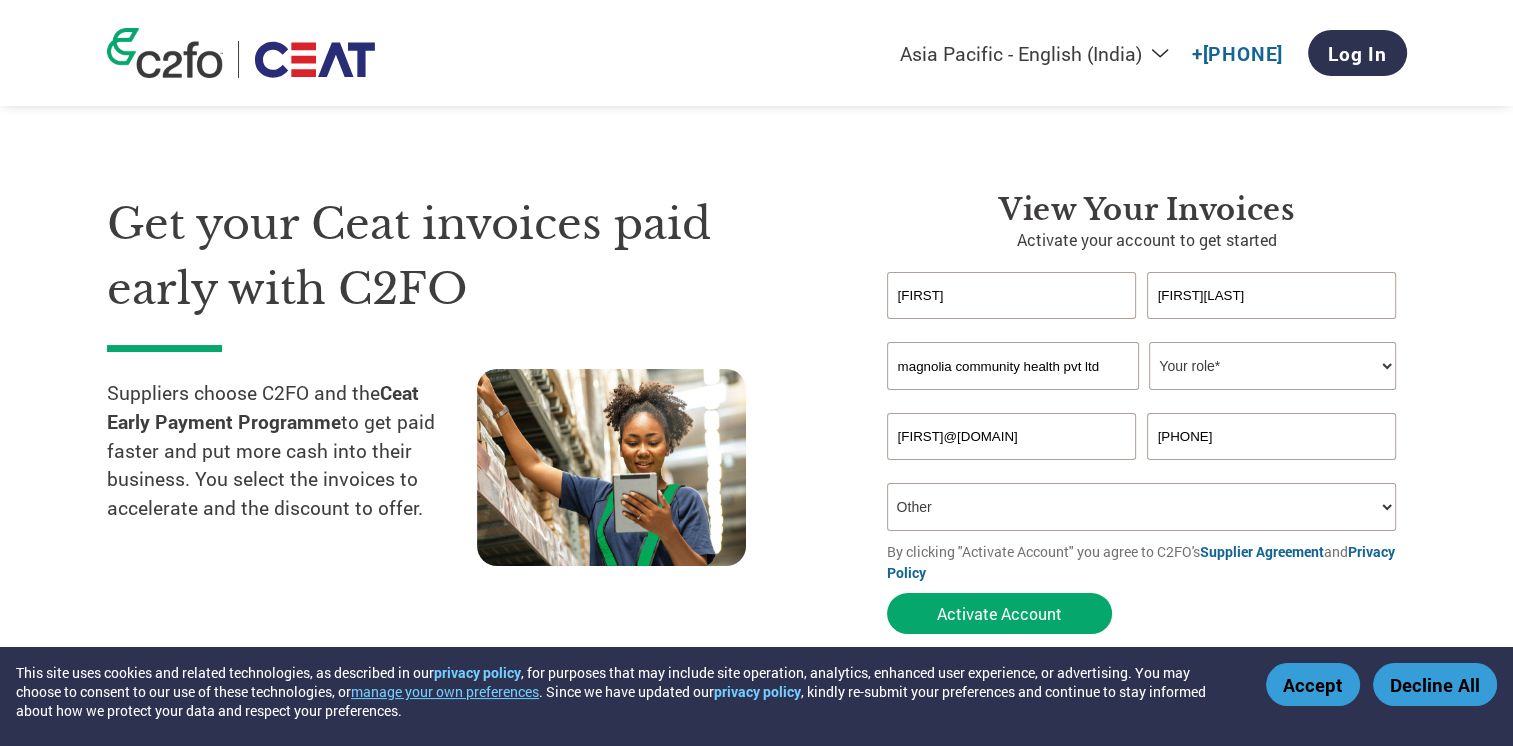 select on "CEO" 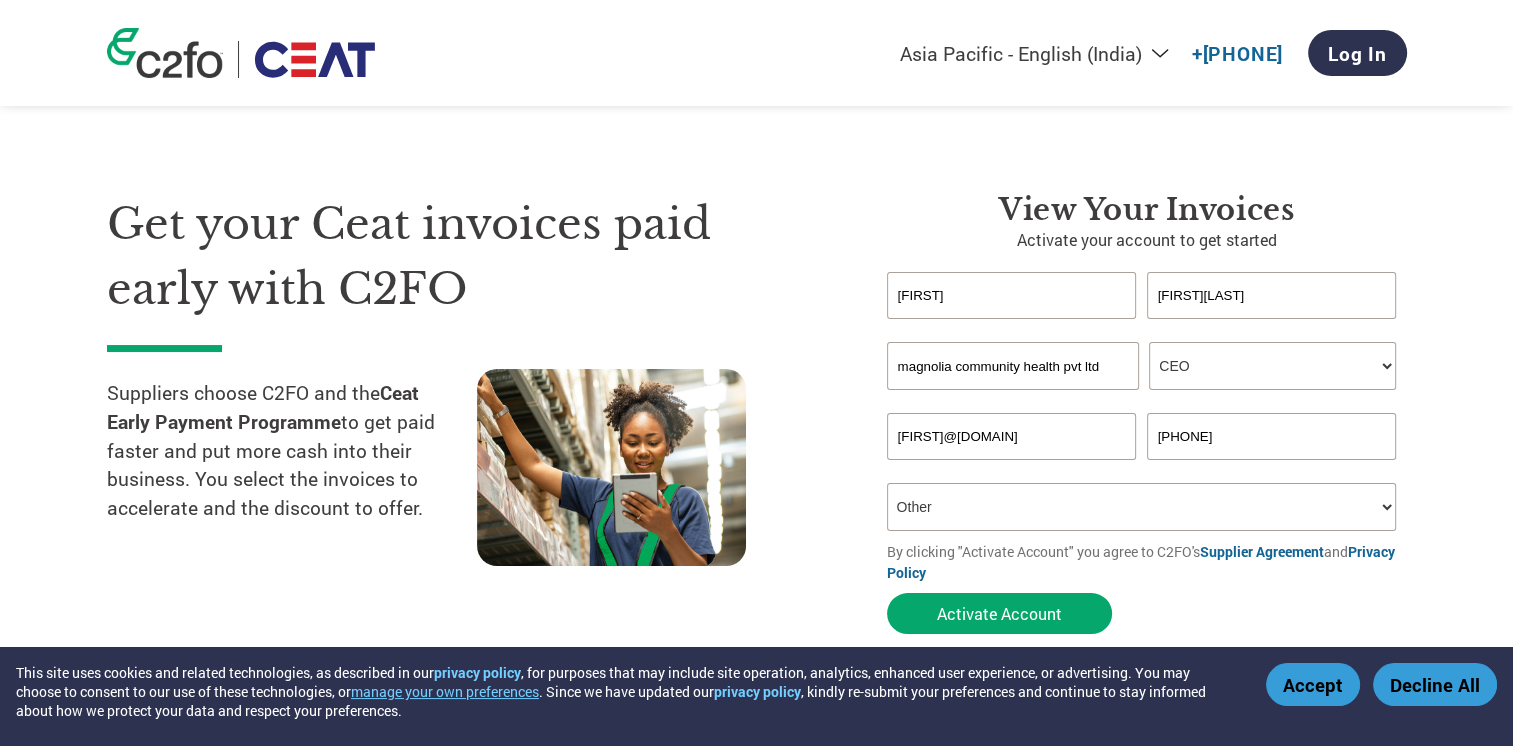 click on "Your role* CFO Controller Credit Manager Finance Director Treasurer CEO President Owner/Founder Accounting Bookkeeper Accounts Receivable Office Manager Other" at bounding box center [1272, 366] 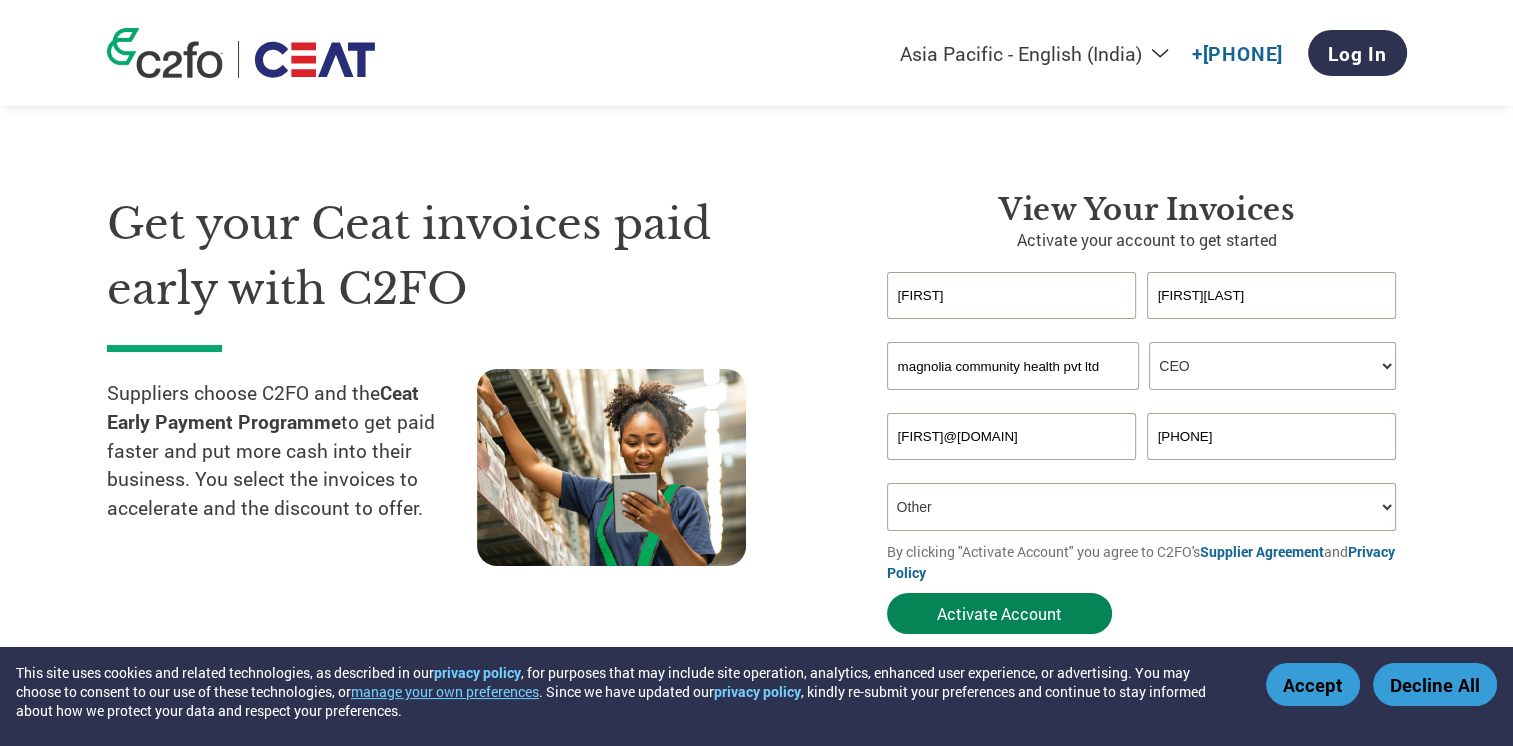 click on "Activate Account" at bounding box center (999, 613) 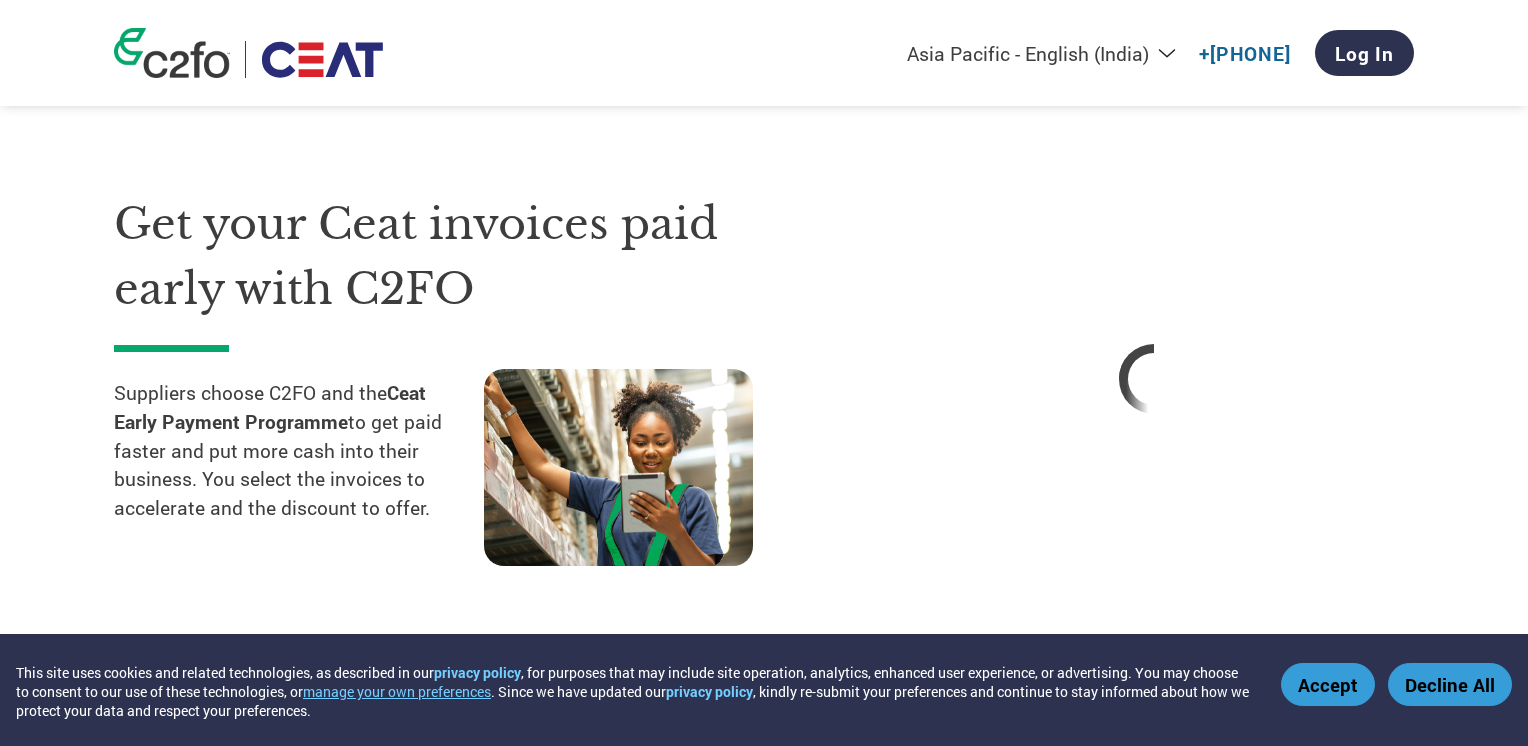select on "en-IN" 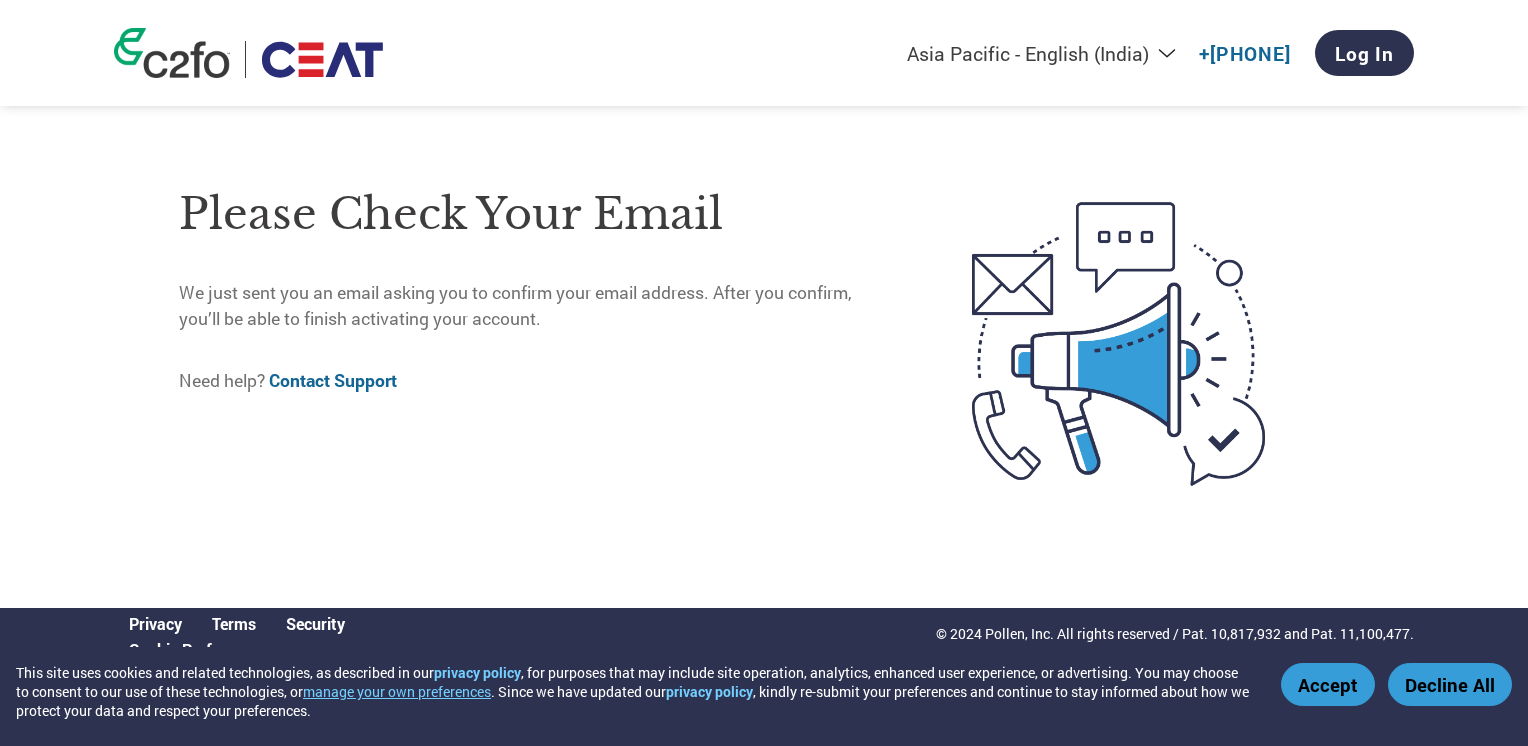 click on "Please check your email  We just sent you an email asking you to confirm your email address. After you confirm, you’ll be able to finish activating your account. Need help?   Contact Support" at bounding box center [764, 344] 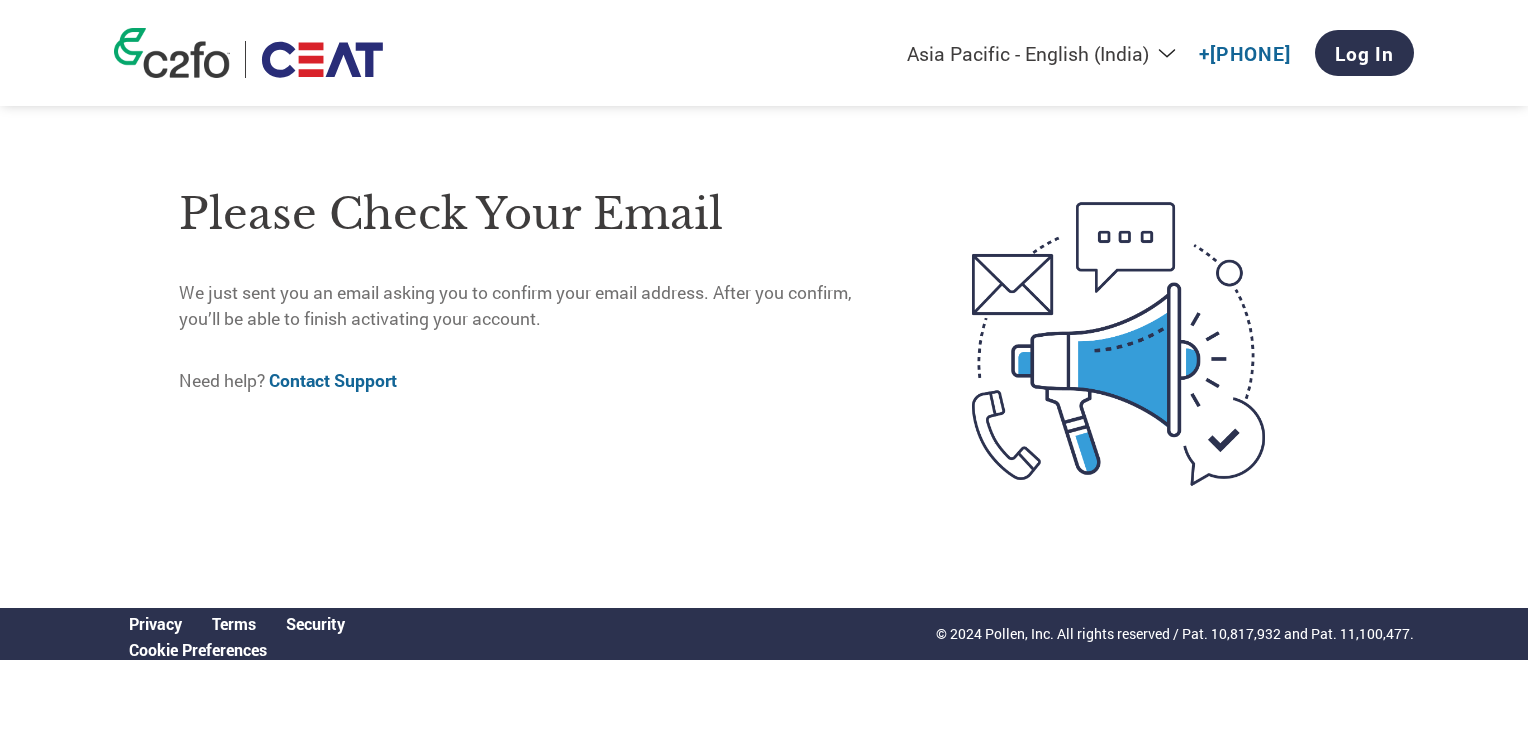 click on "Please check your email  We just sent you an email asking you to confirm your email address. After you confirm, you’ll be able to finish activating your account. Need help?   Contact Support" at bounding box center (764, 344) 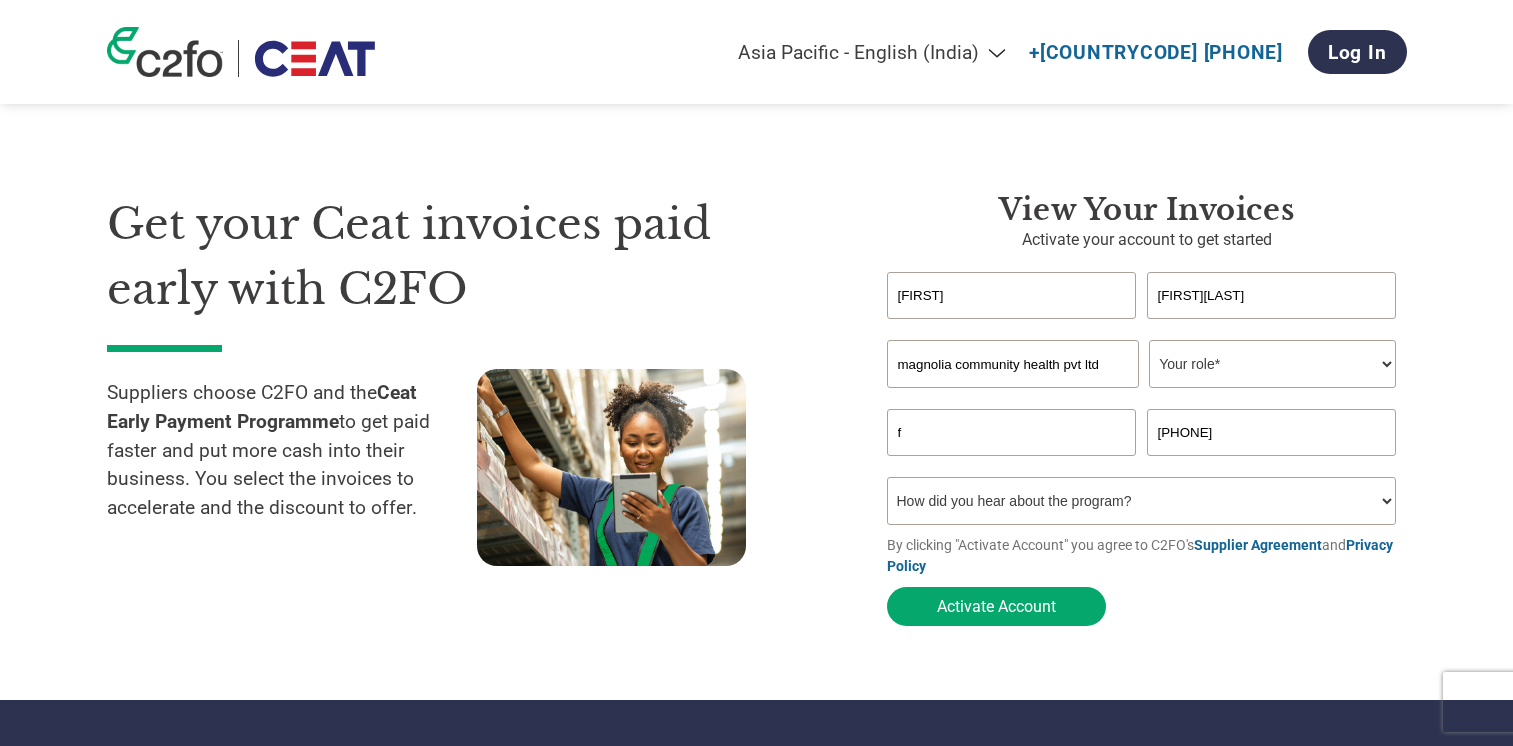 select on "en-IN" 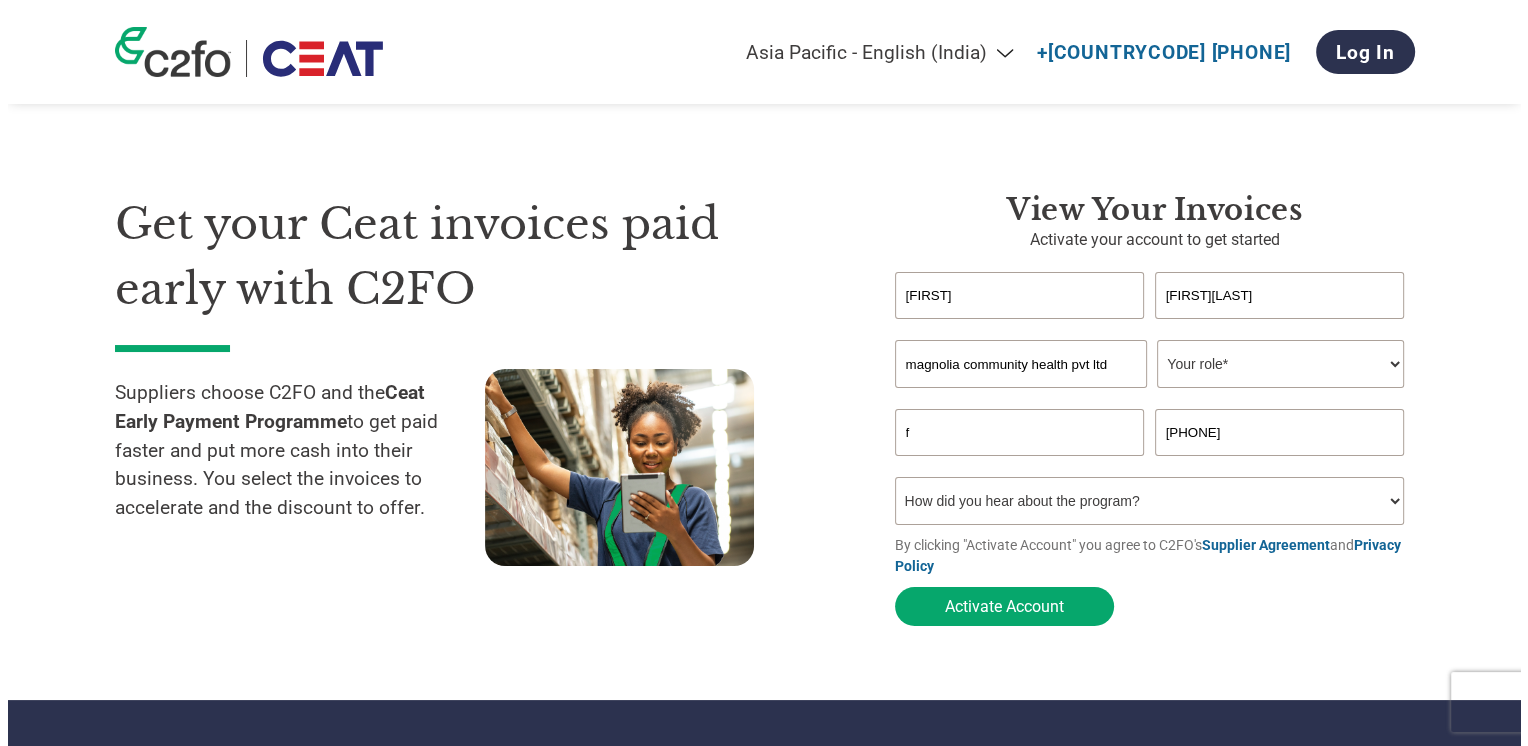 scroll, scrollTop: 0, scrollLeft: 0, axis: both 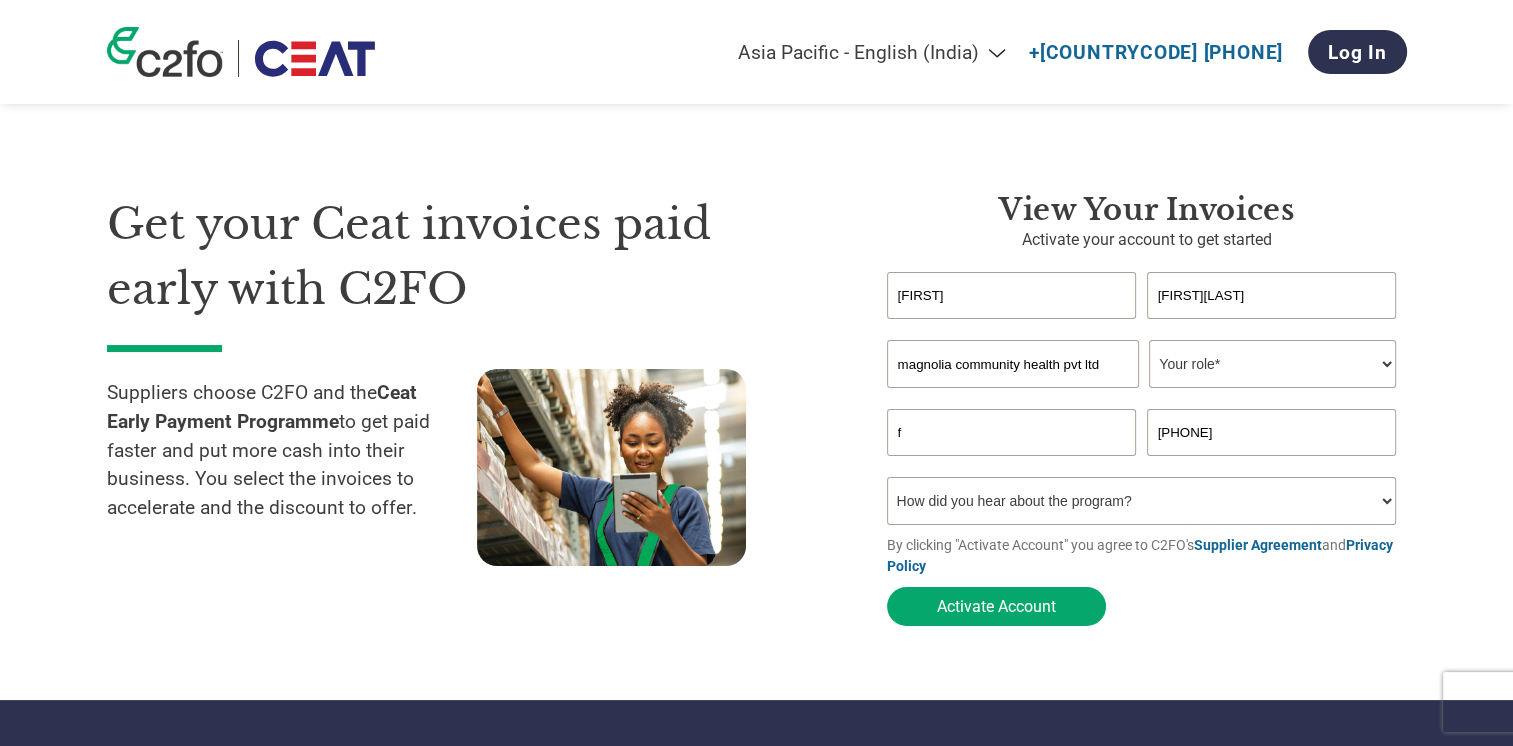 type on "firstaid@magnoliacommunityhealth.com" 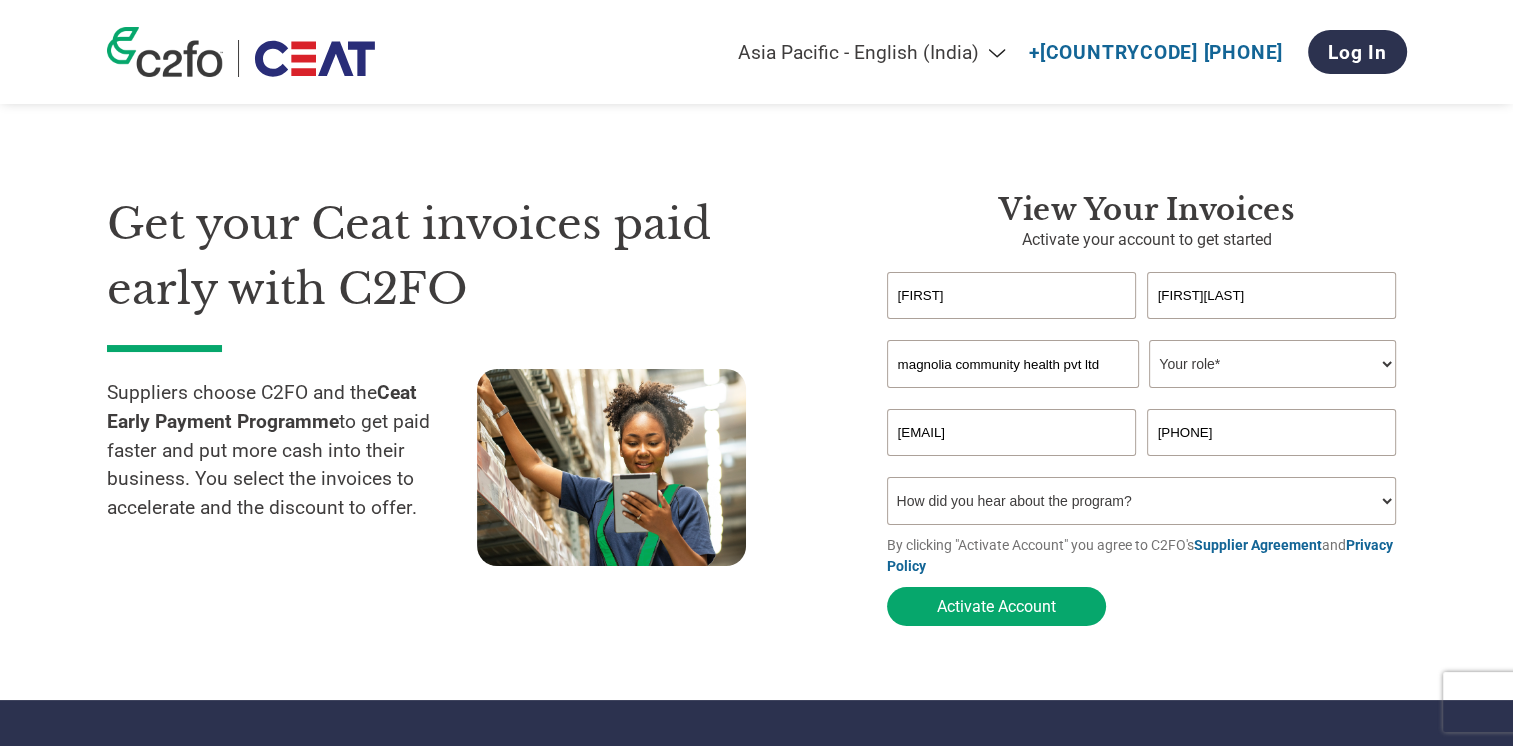click on "How did you hear about the program? Received a letter Email Social Media Online Search Family/Friend/Acquaintance At an event Other" at bounding box center [1142, 501] 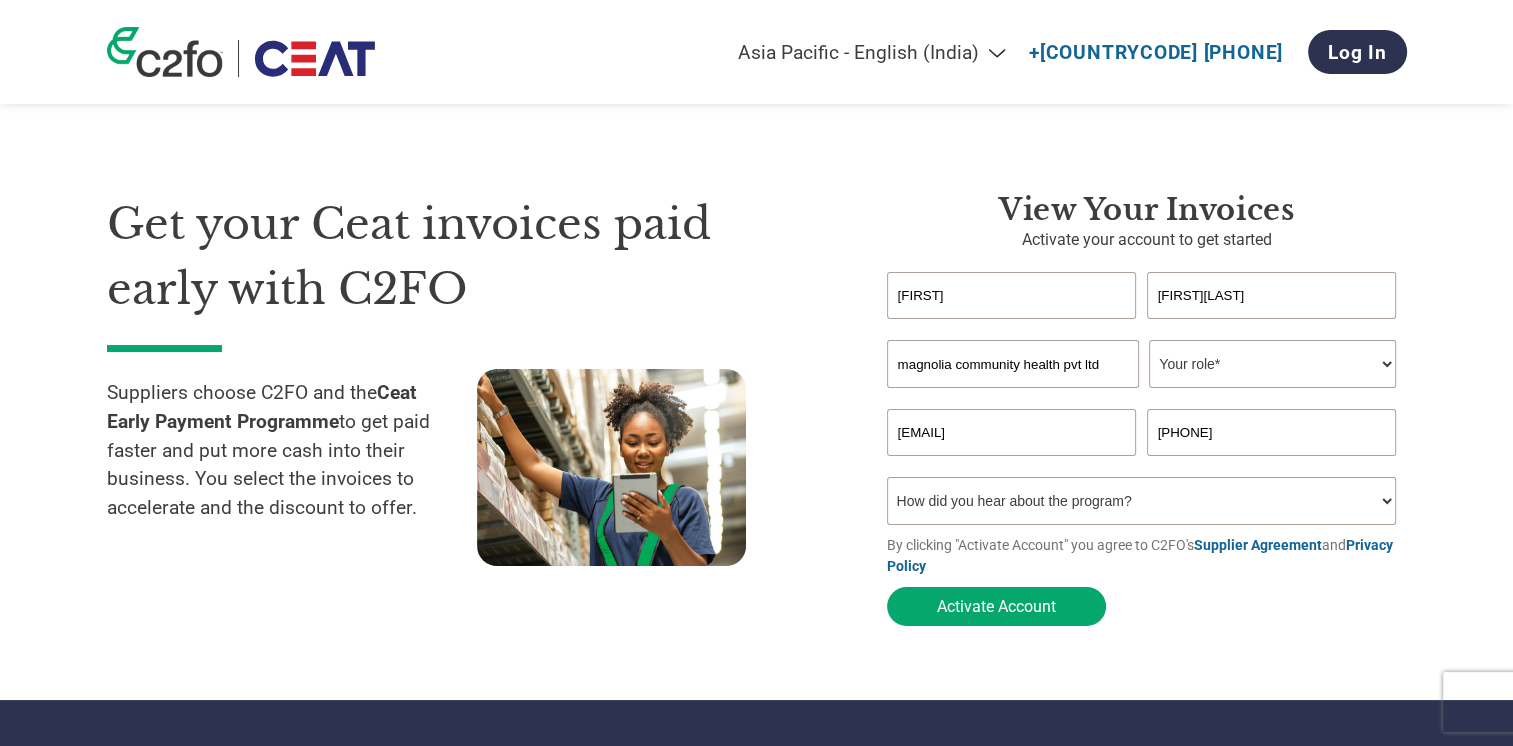 select on "Other" 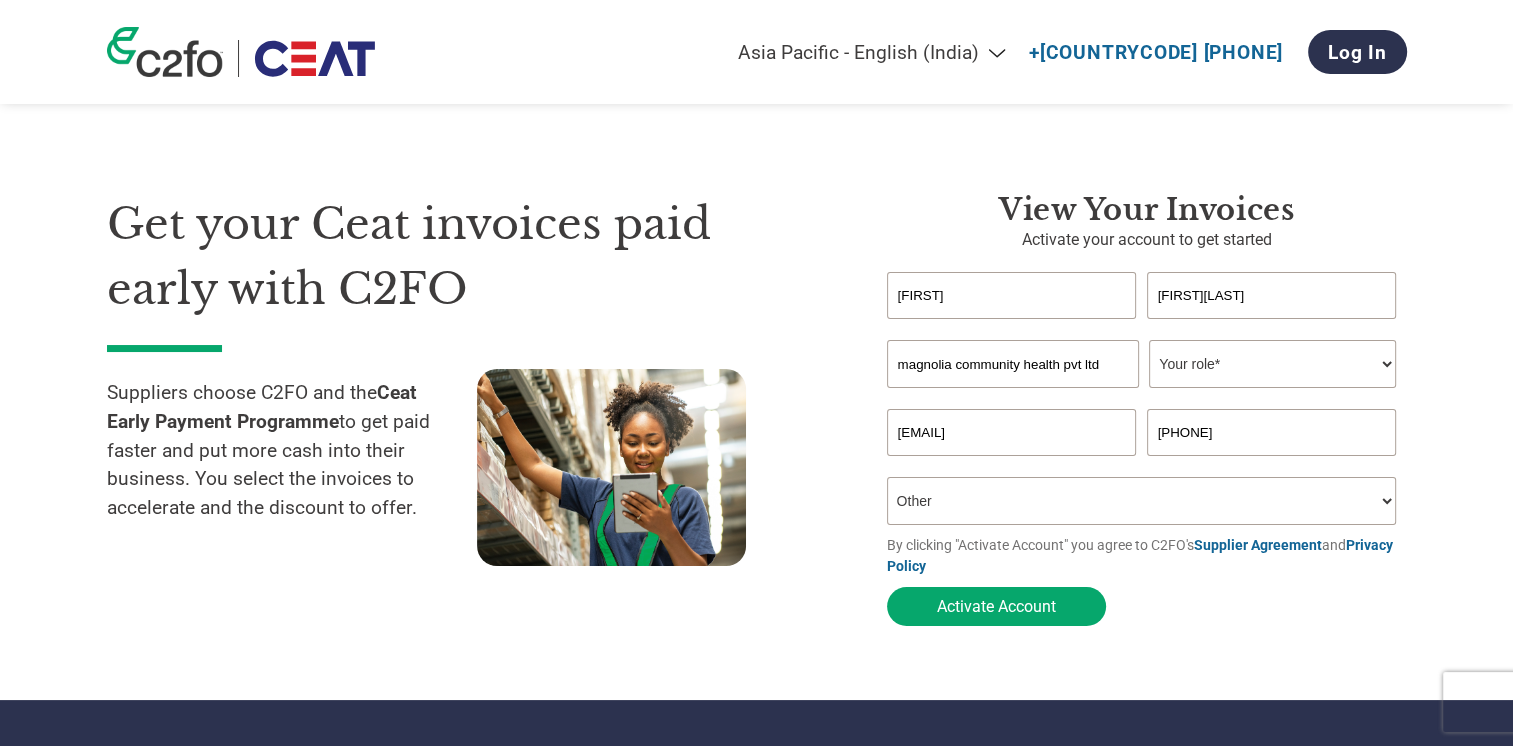 click on "How did you hear about the program? Received a letter Email Social Media Online Search Family/Friend/Acquaintance At an event Other" at bounding box center [1142, 501] 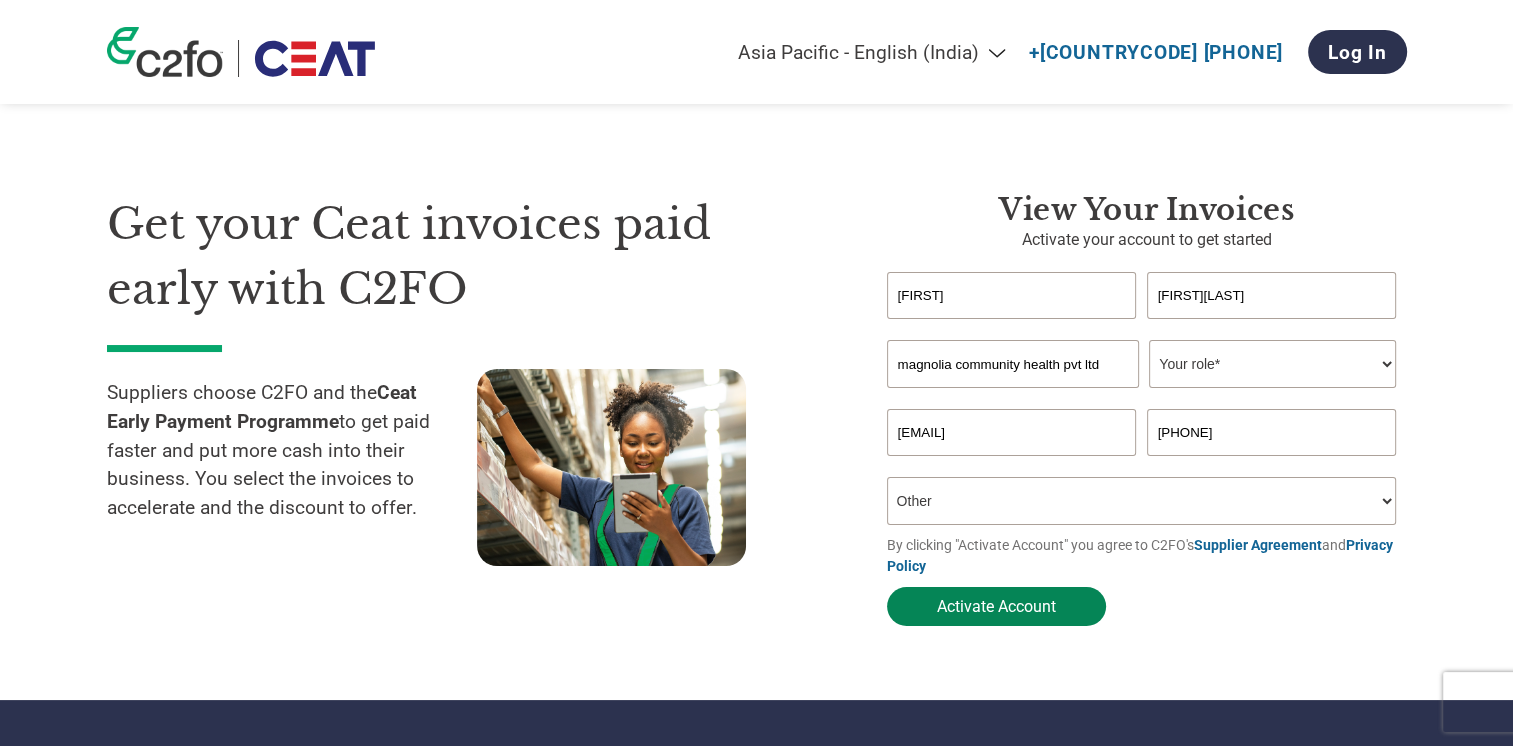 click on "Activate Account" at bounding box center (996, 606) 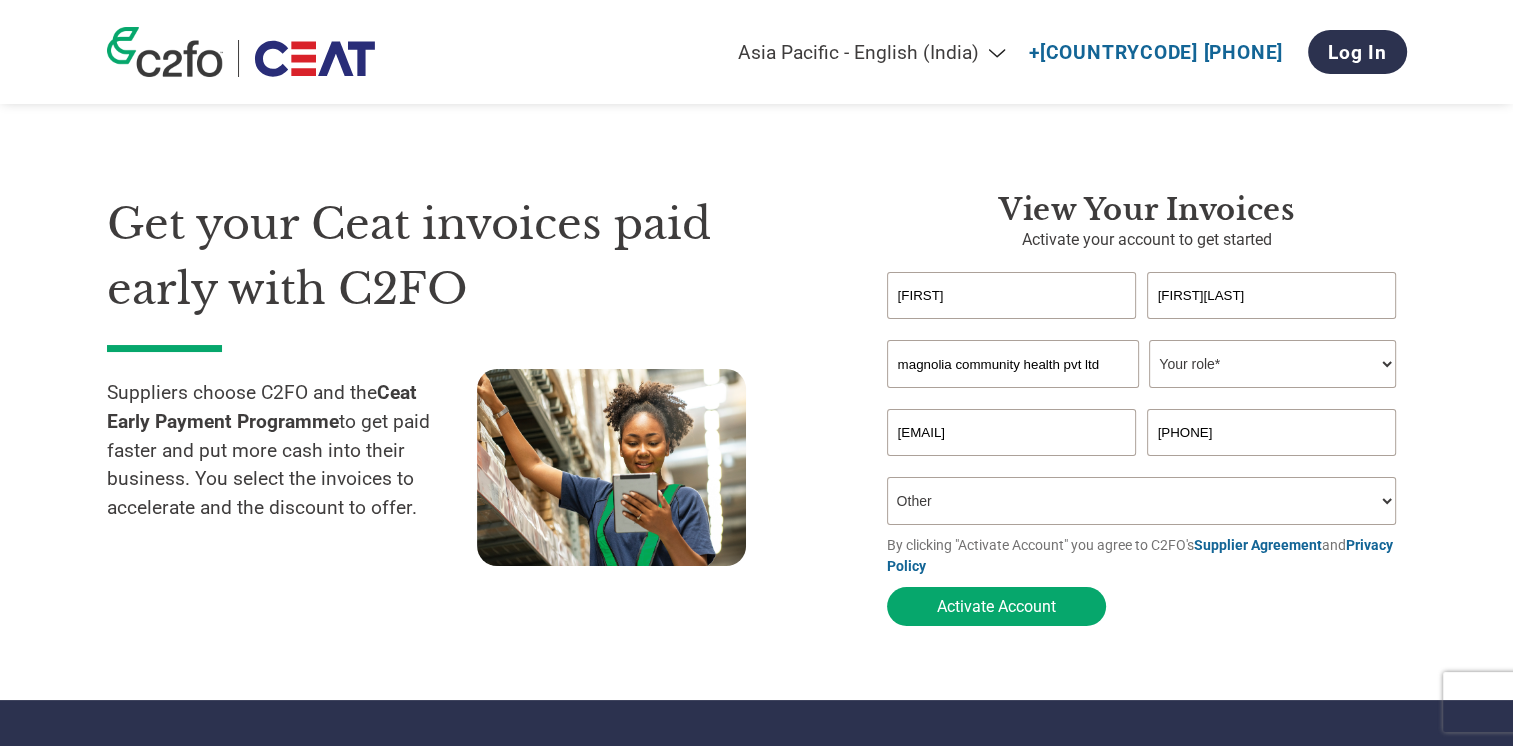 click on "Your role* CFO Controller Credit Manager Finance Director Treasurer CEO President Owner/Founder Accounting Bookkeeper Accounts Receivable Office Manager Other" at bounding box center [1272, 364] 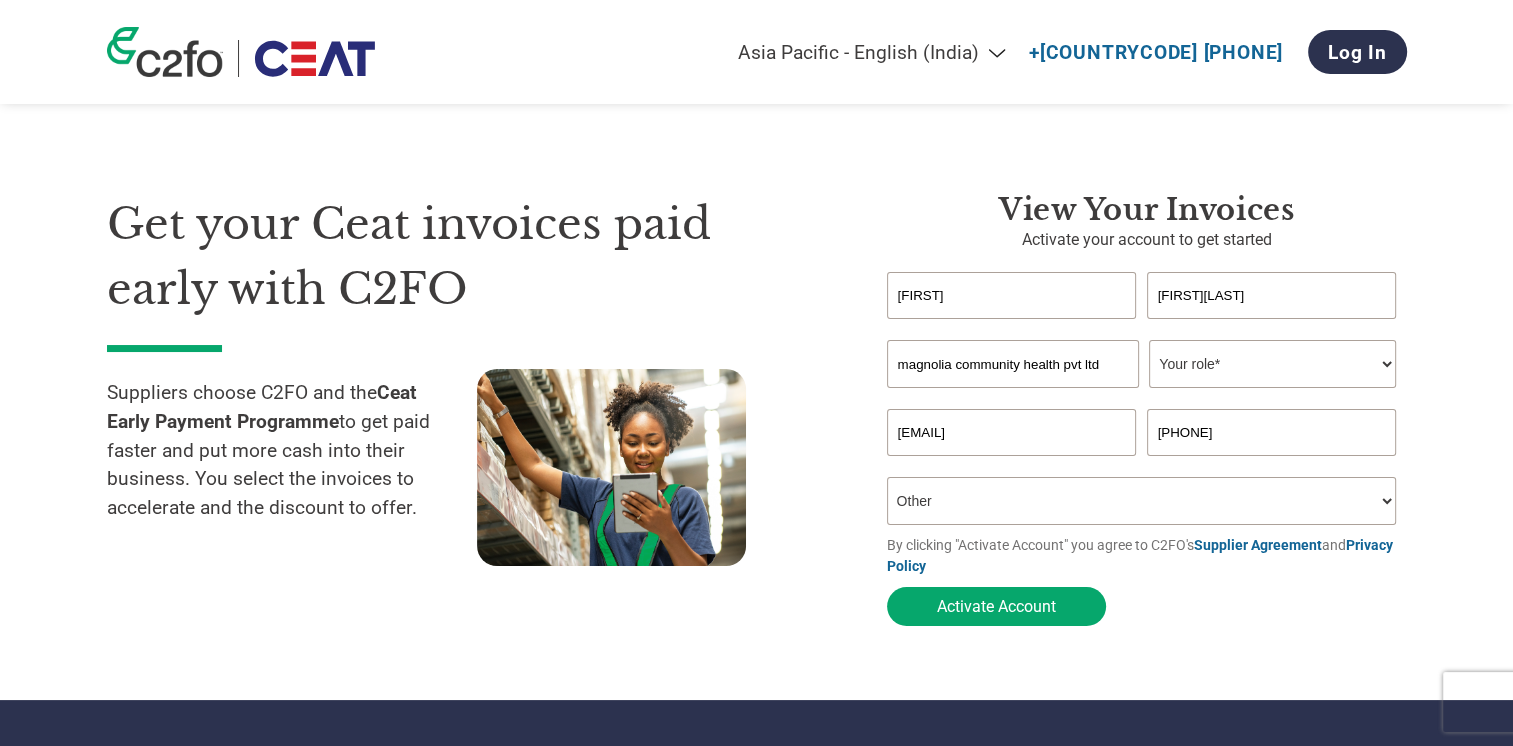 select on "CEO" 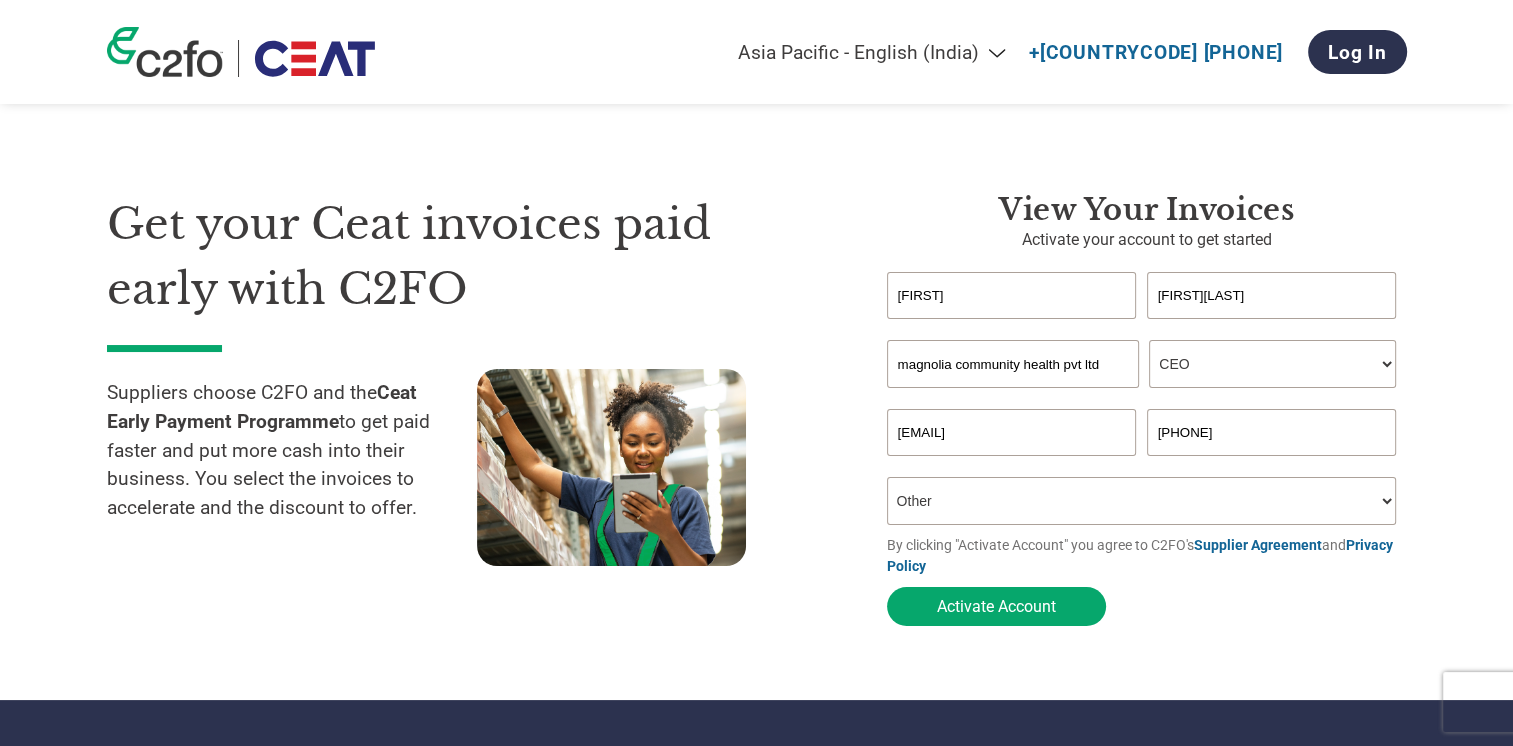 click on "Your role* CFO Controller Credit Manager Finance Director Treasurer CEO President Owner/Founder Accounting Bookkeeper Accounts Receivable Office Manager Other" at bounding box center [1272, 364] 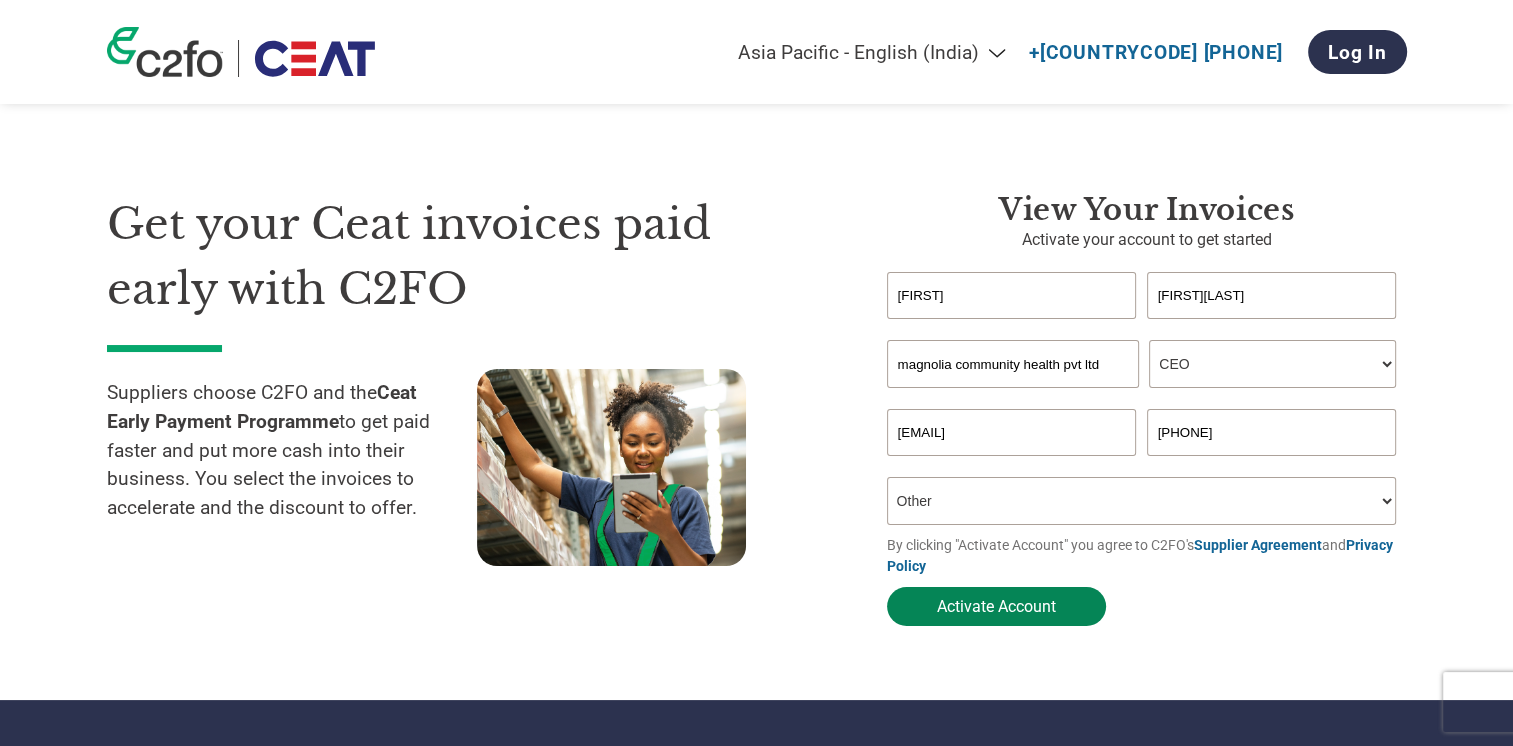 click on "Activate Account" at bounding box center [996, 606] 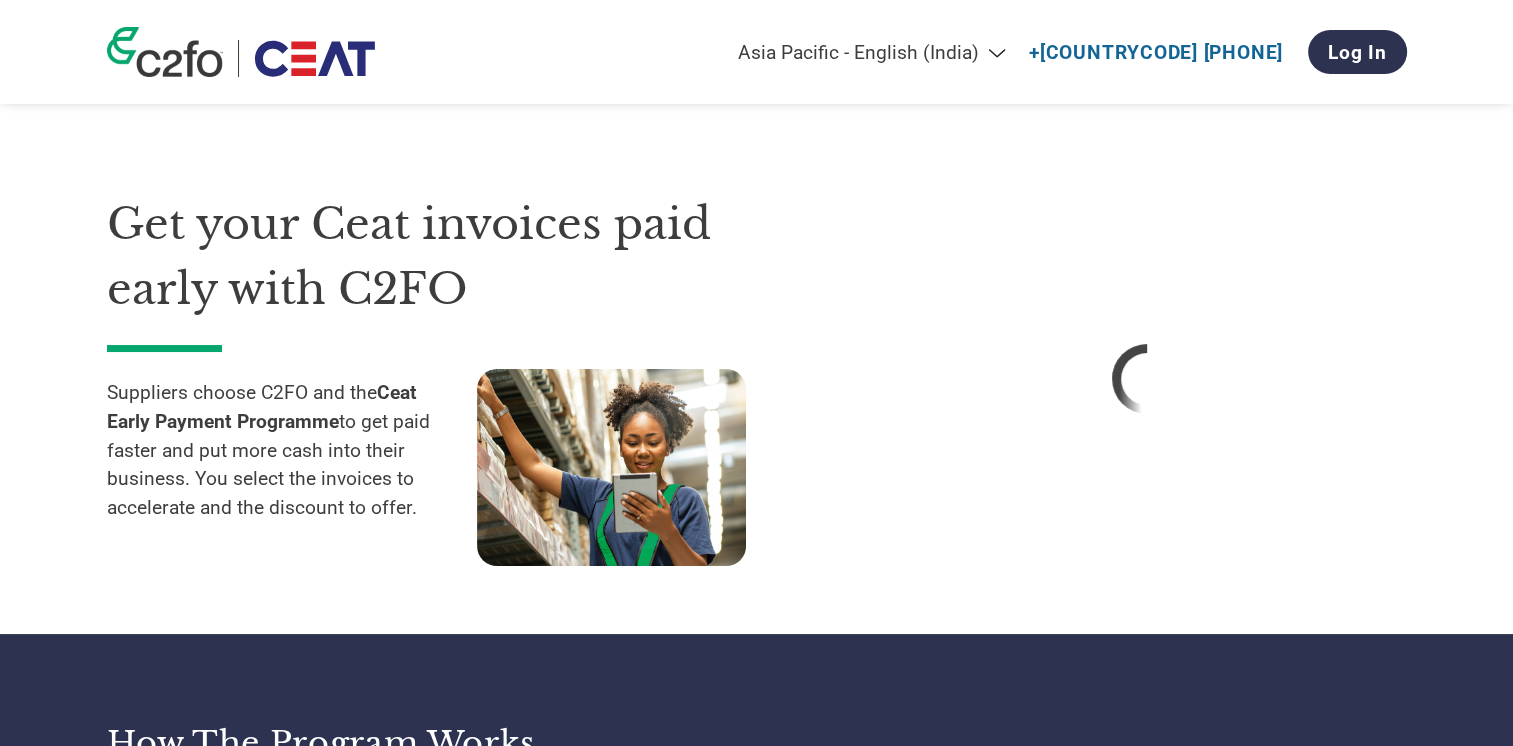select on "en-IN" 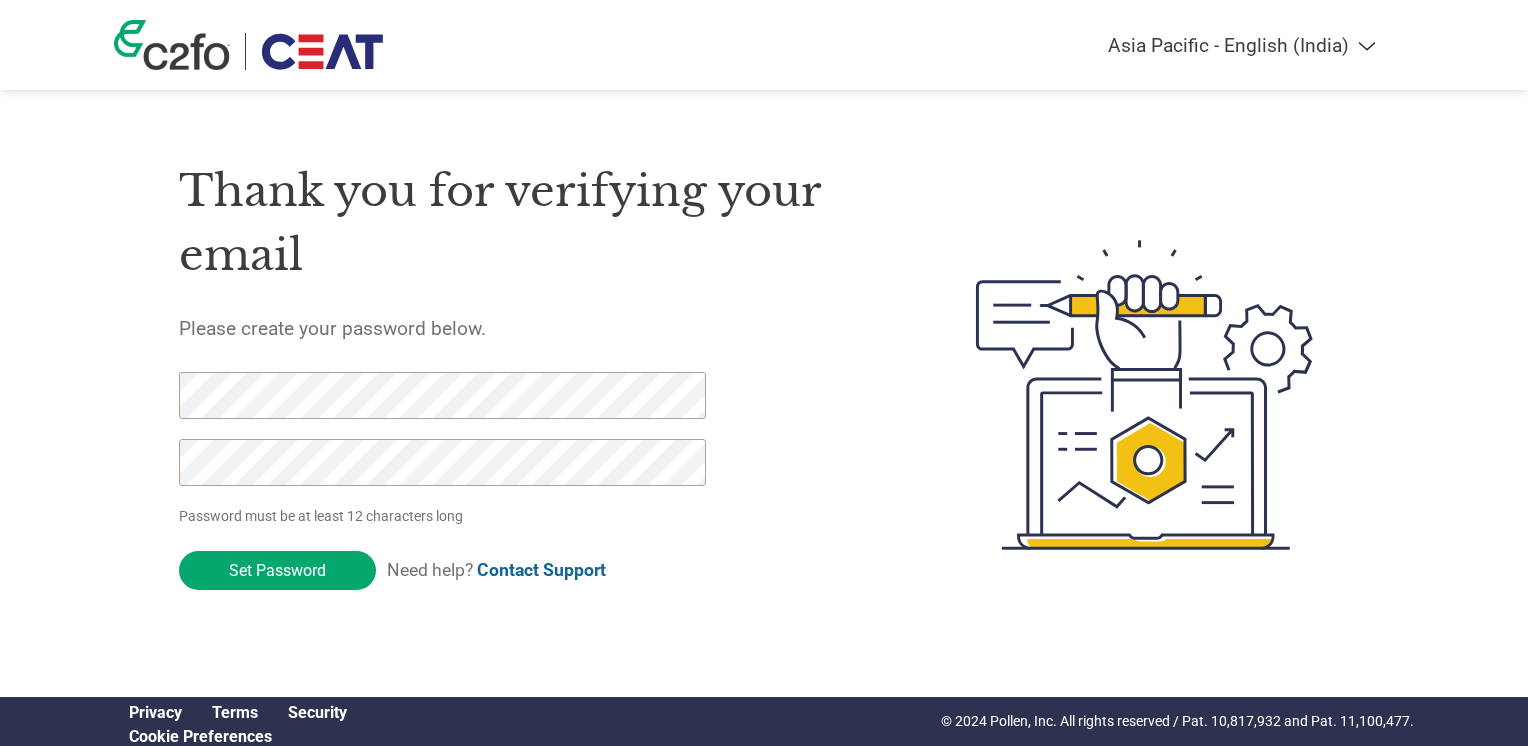 select on "en-IN" 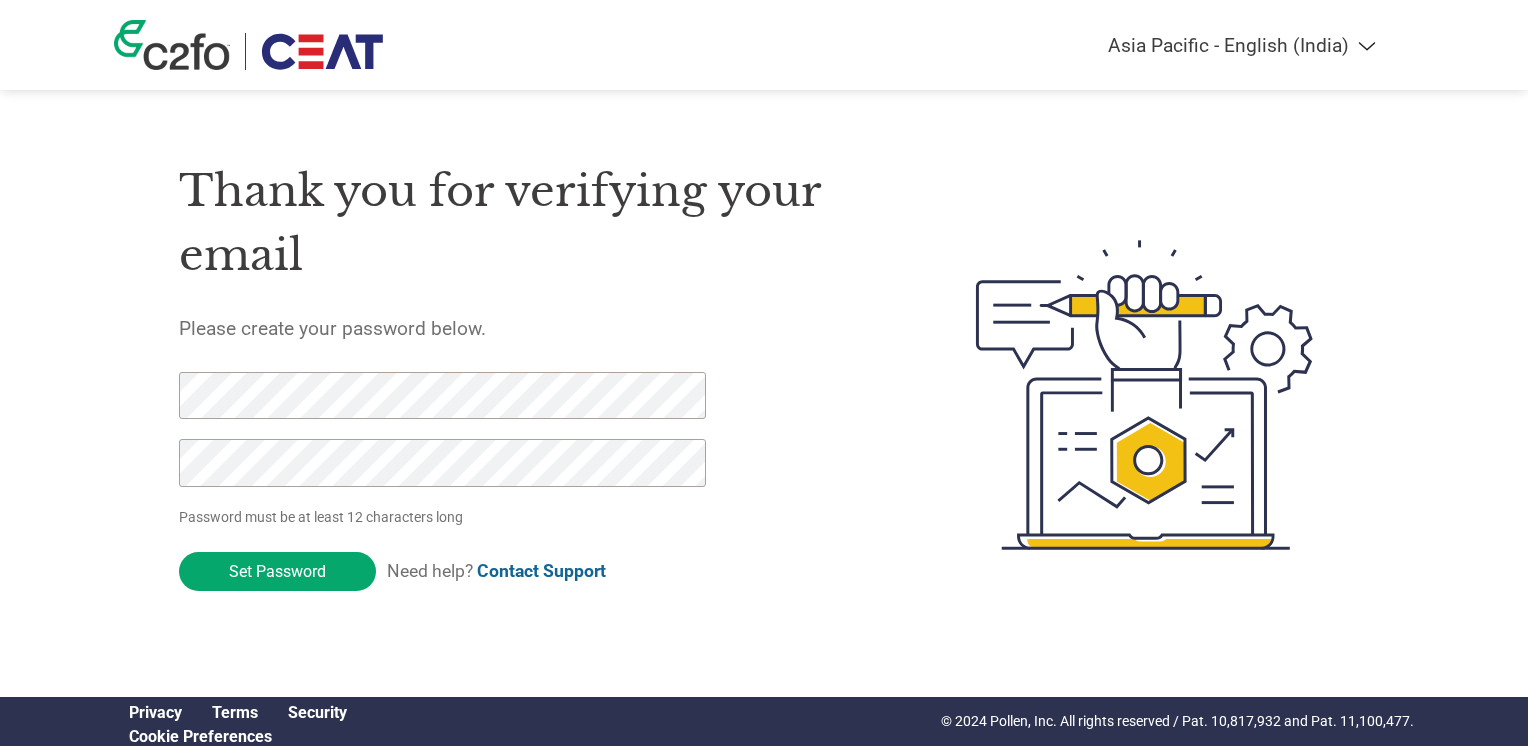 scroll, scrollTop: 0, scrollLeft: 0, axis: both 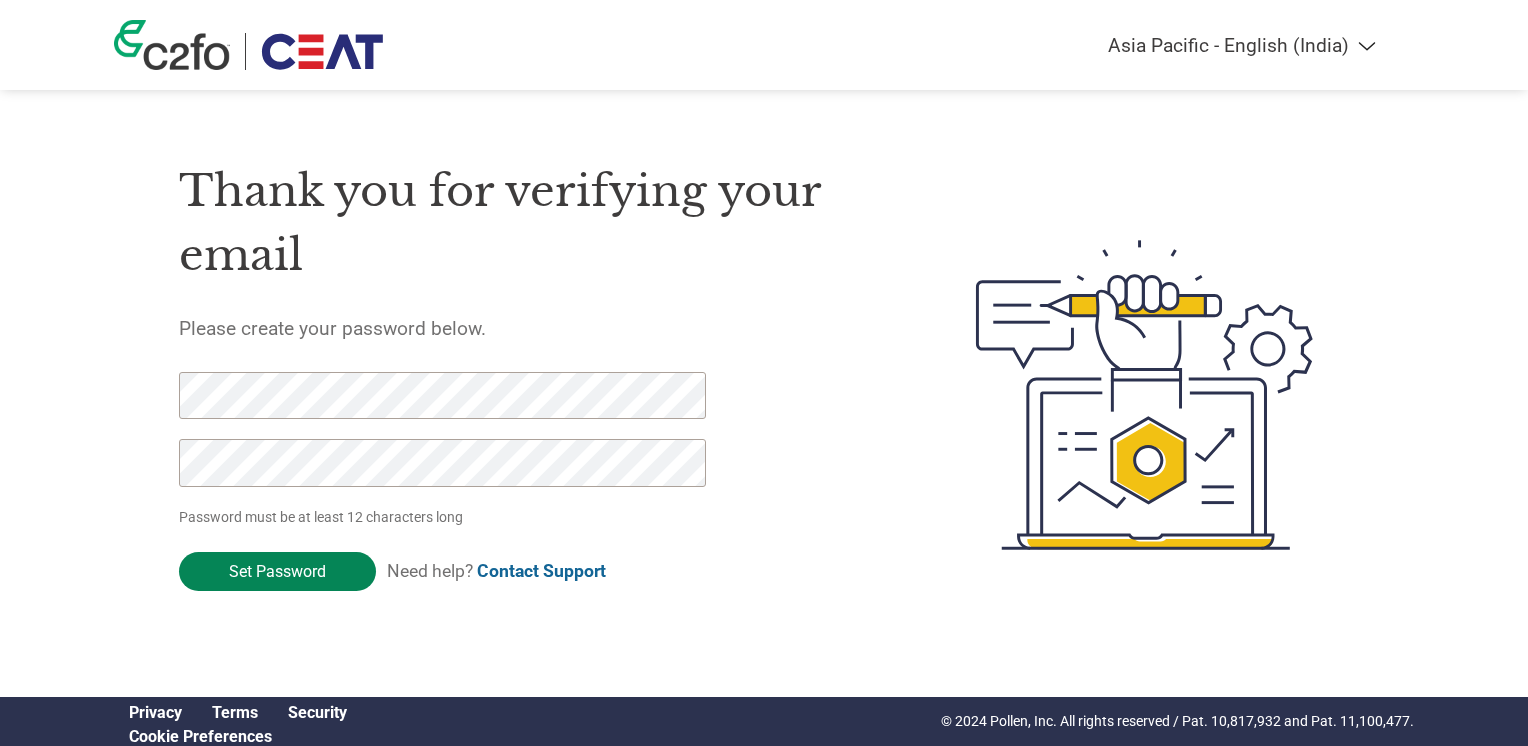 click on "Set Password" 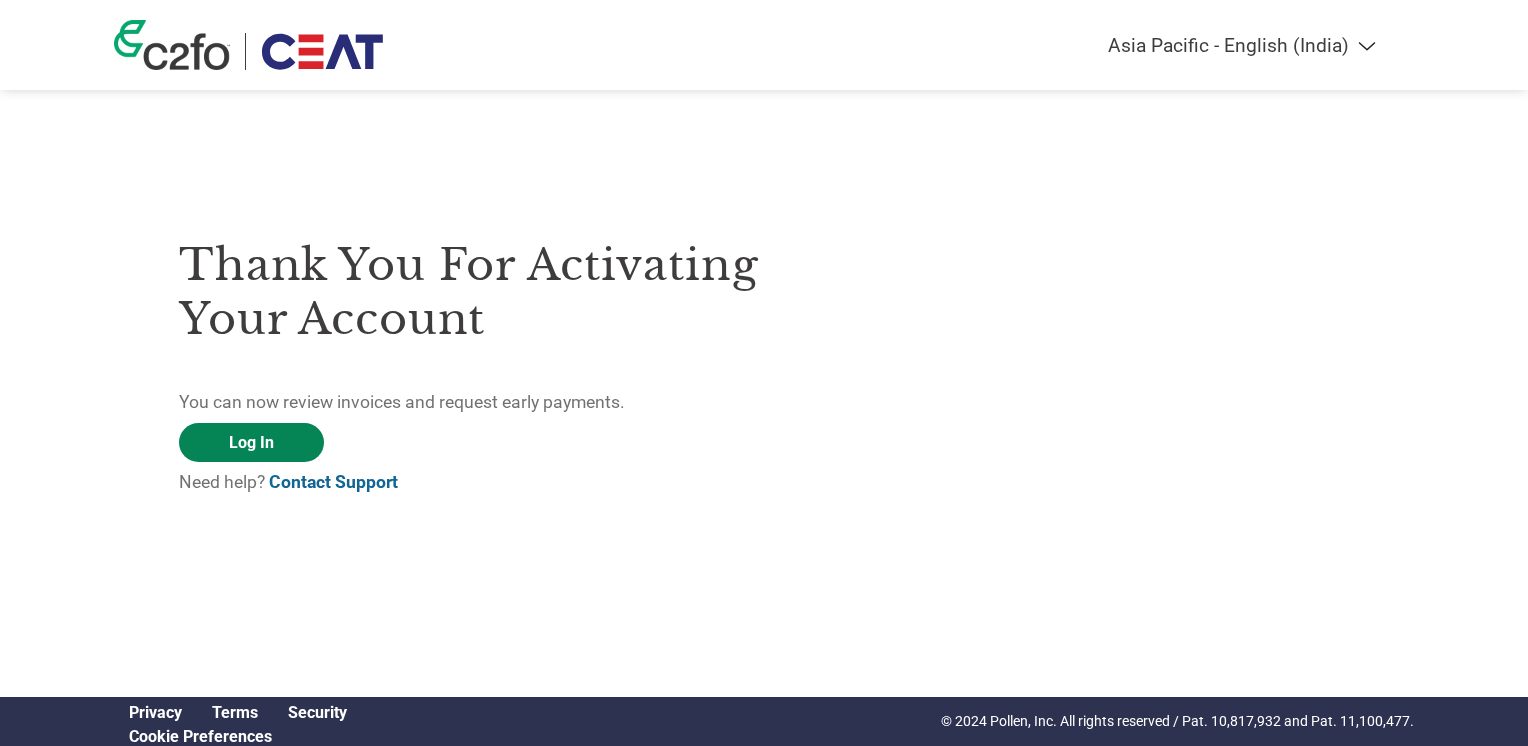 click on "Log In" at bounding box center (251, 442) 